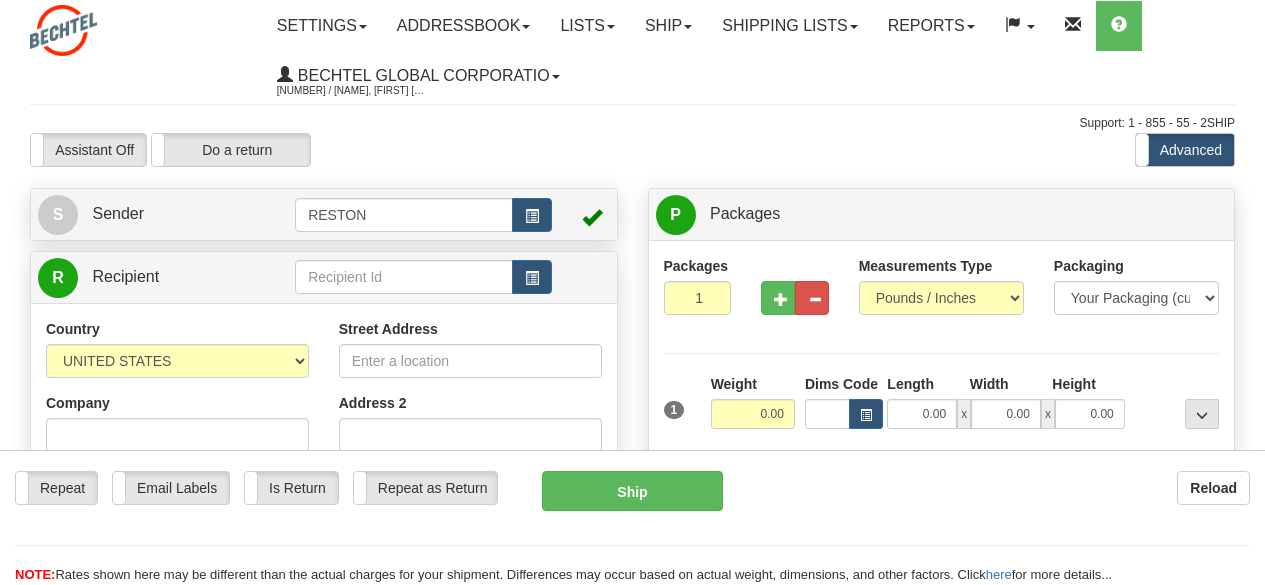 scroll, scrollTop: 0, scrollLeft: 0, axis: both 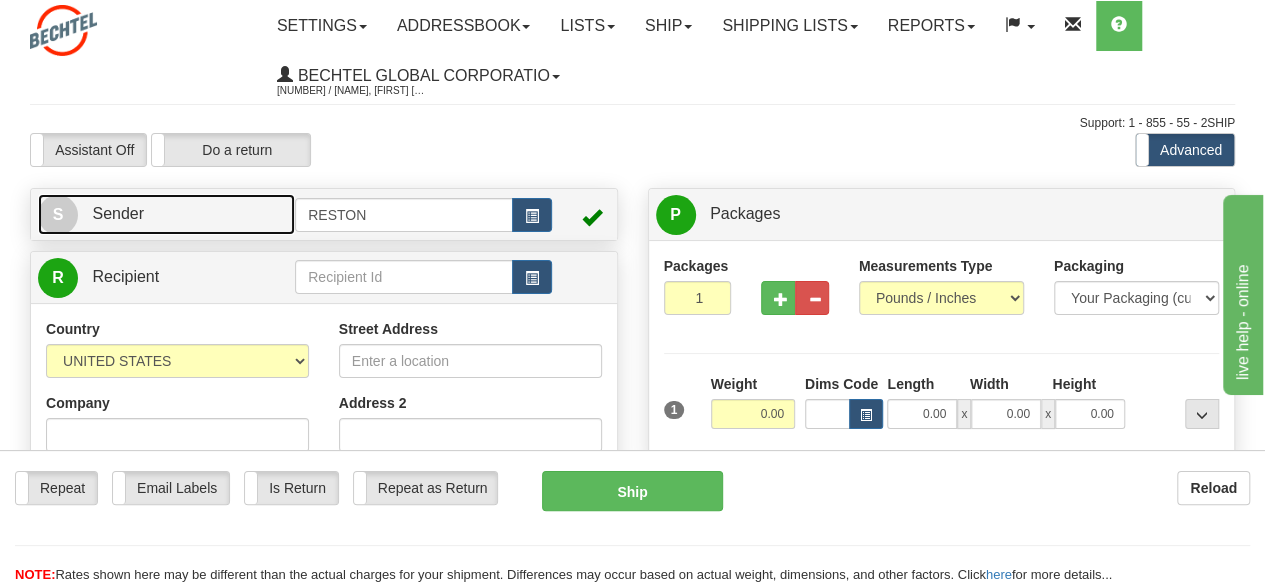 click on "S
Sender" at bounding box center (166, 214) 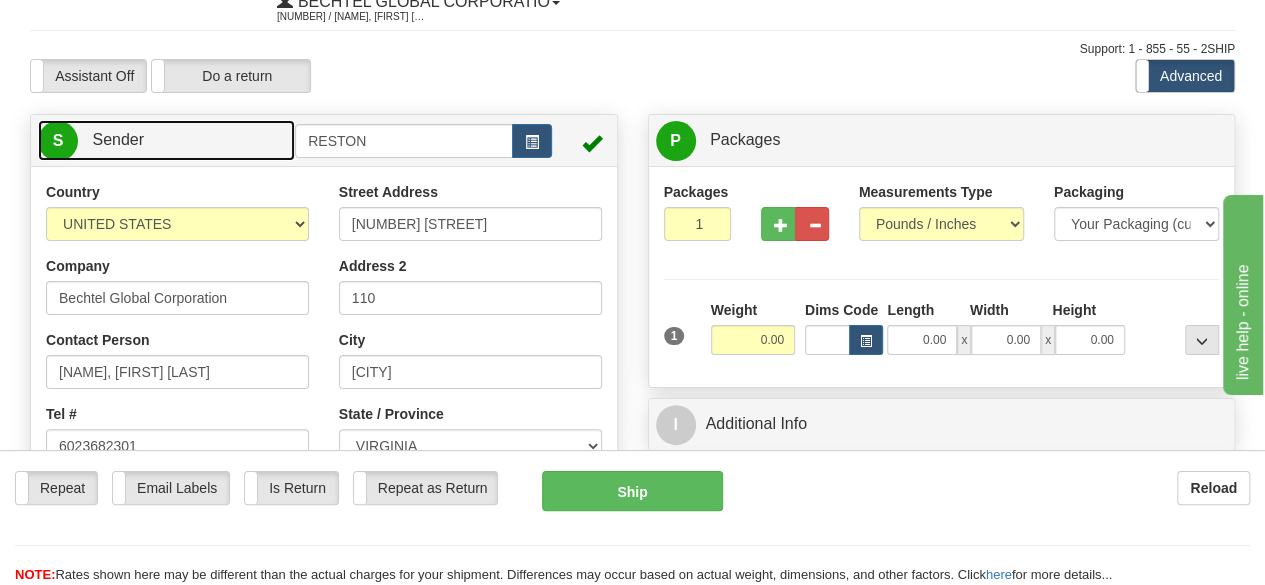 scroll, scrollTop: 100, scrollLeft: 0, axis: vertical 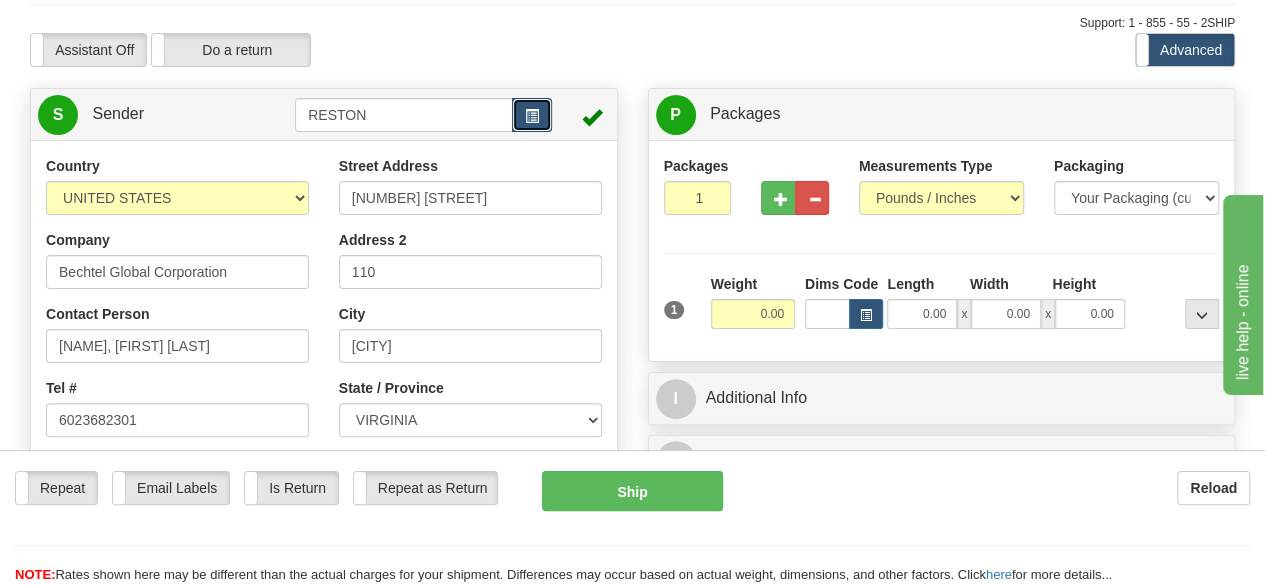 click at bounding box center (532, 115) 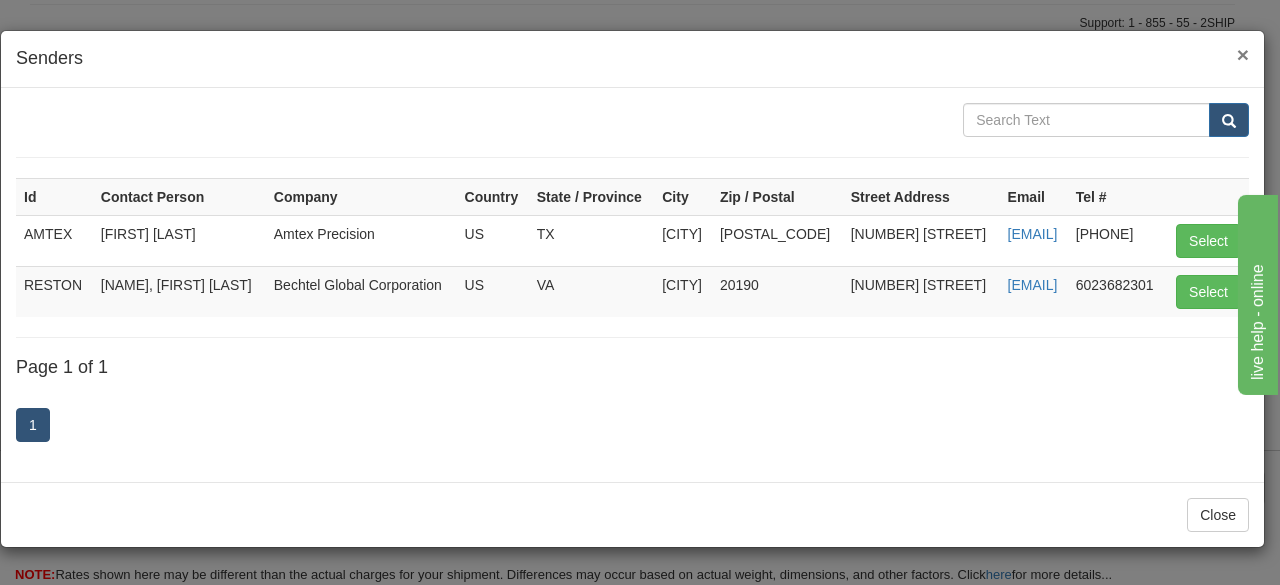 click on "×" at bounding box center [1243, 54] 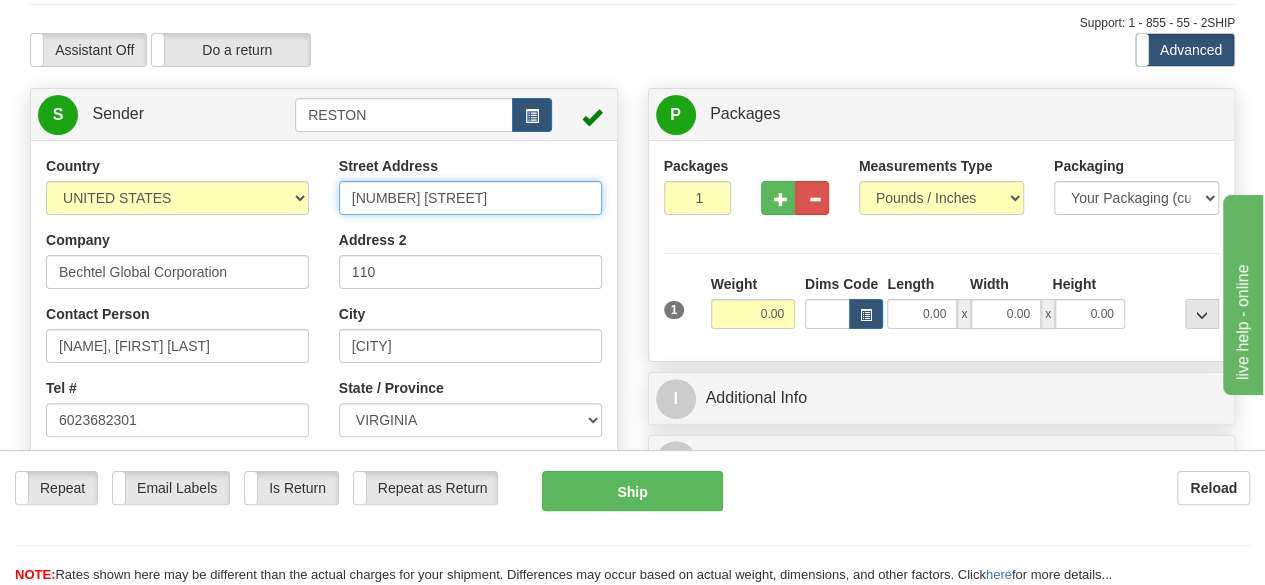 click on "[NUMBER] [STREET]" at bounding box center [470, 198] 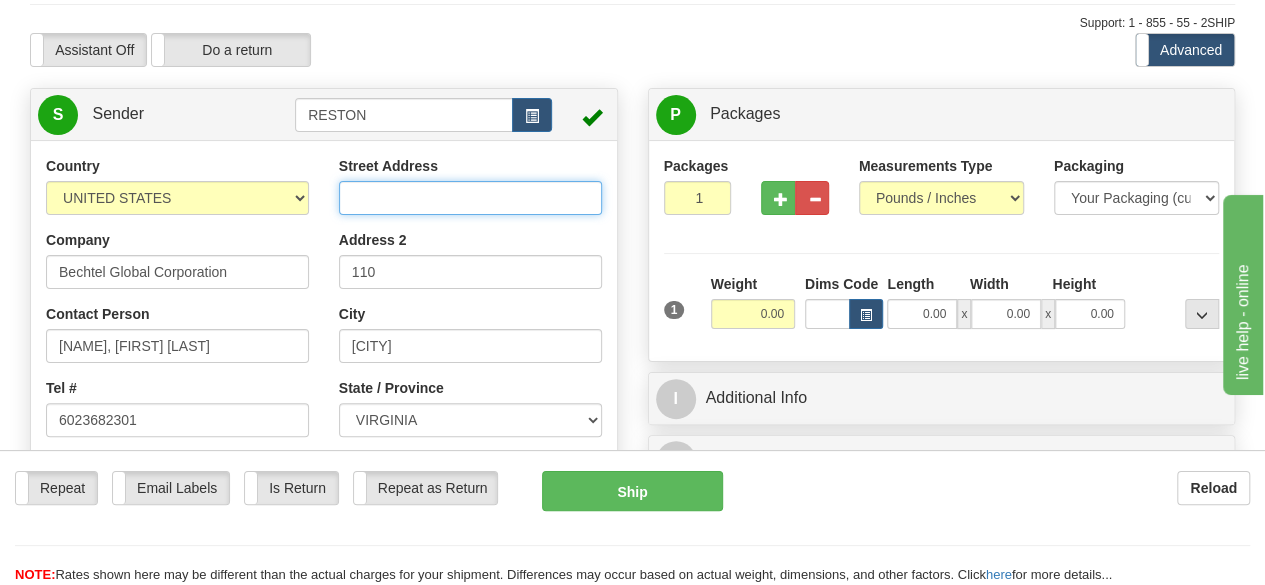 type 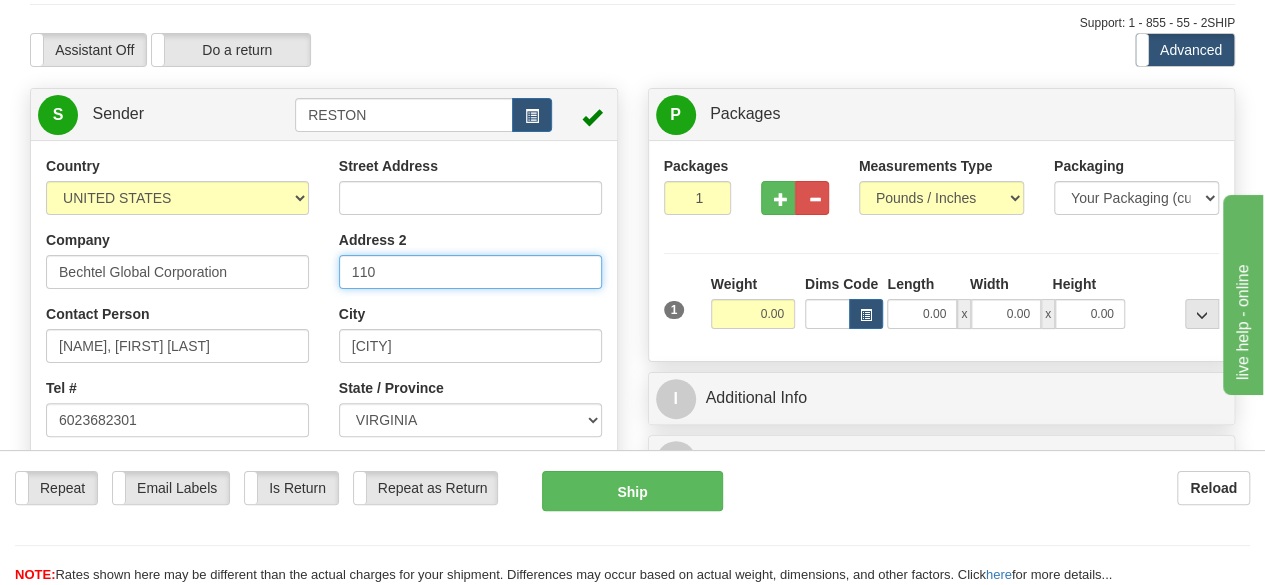 drag, startPoint x: 381, startPoint y: 269, endPoint x: 300, endPoint y: 261, distance: 81.394104 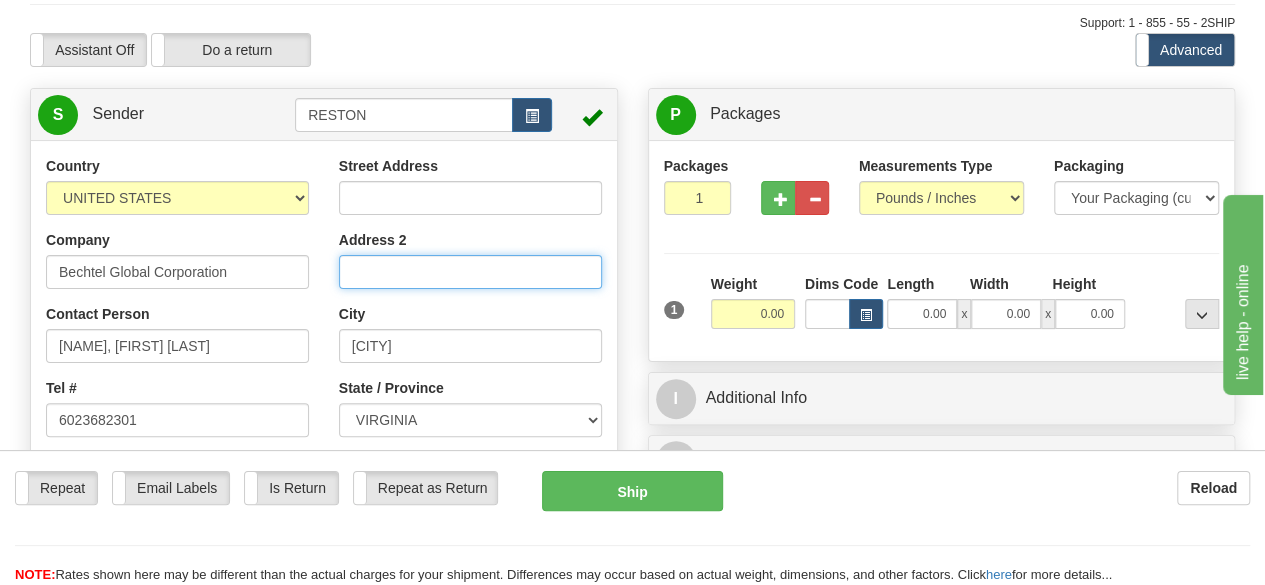 type 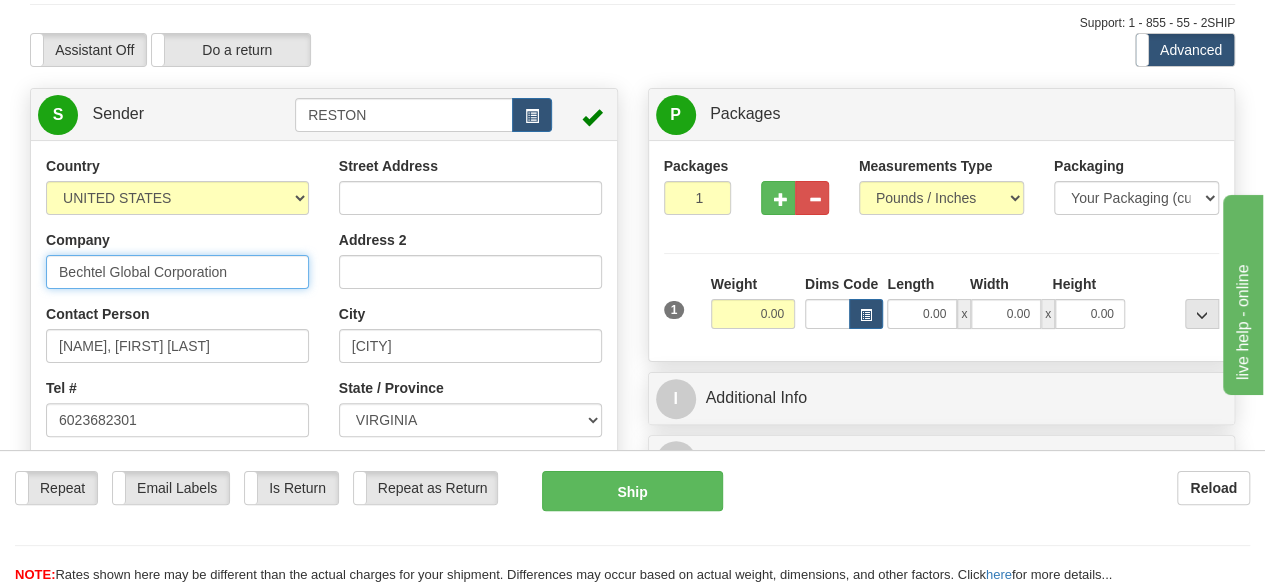drag, startPoint x: 111, startPoint y: 266, endPoint x: 302, endPoint y: 259, distance: 191.12823 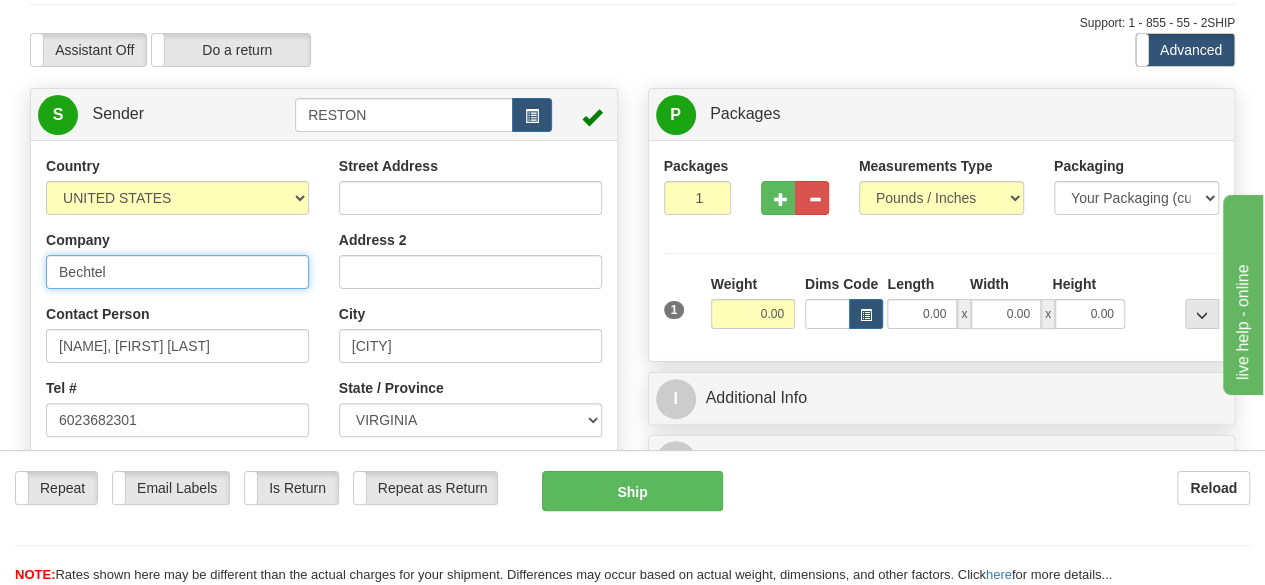 type on "Bechtel" 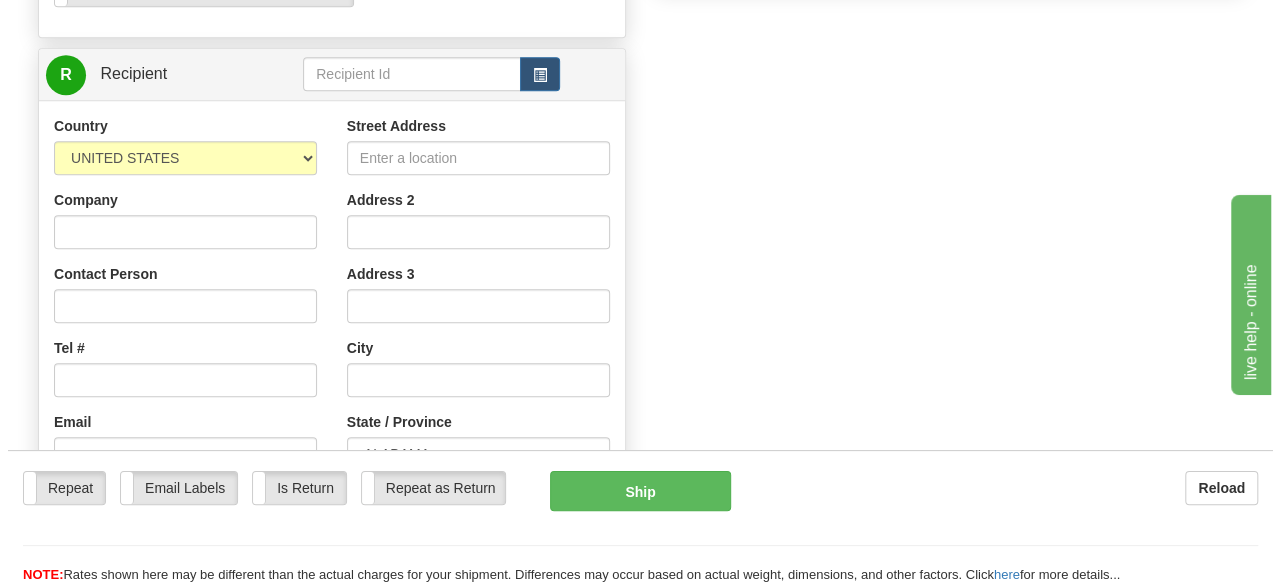 scroll, scrollTop: 800, scrollLeft: 0, axis: vertical 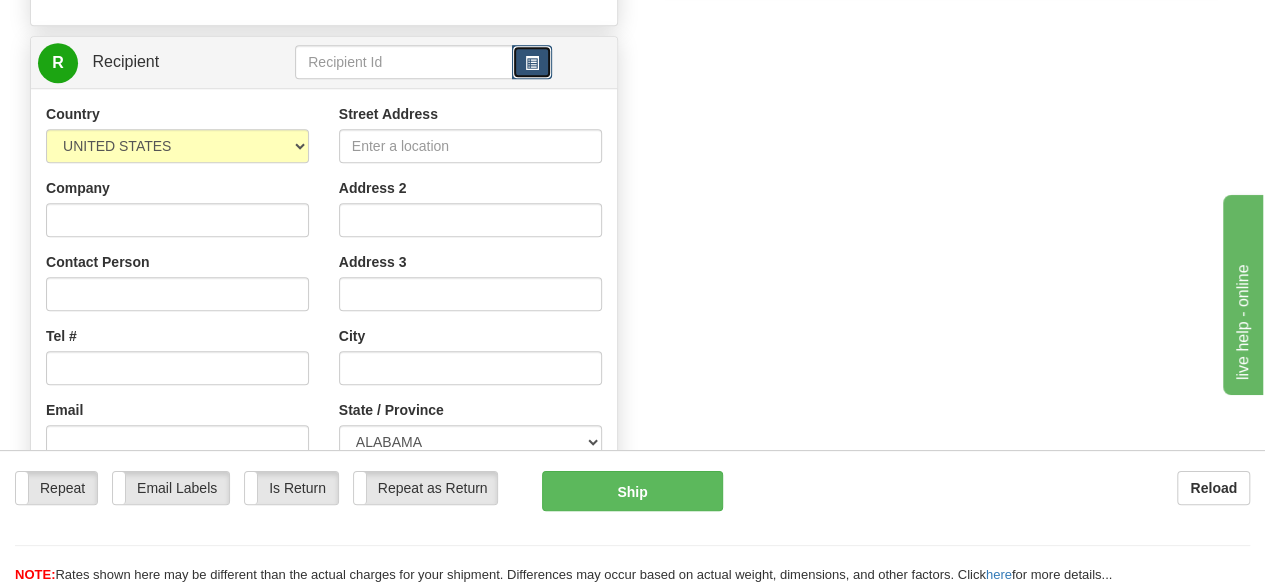 click at bounding box center [532, 62] 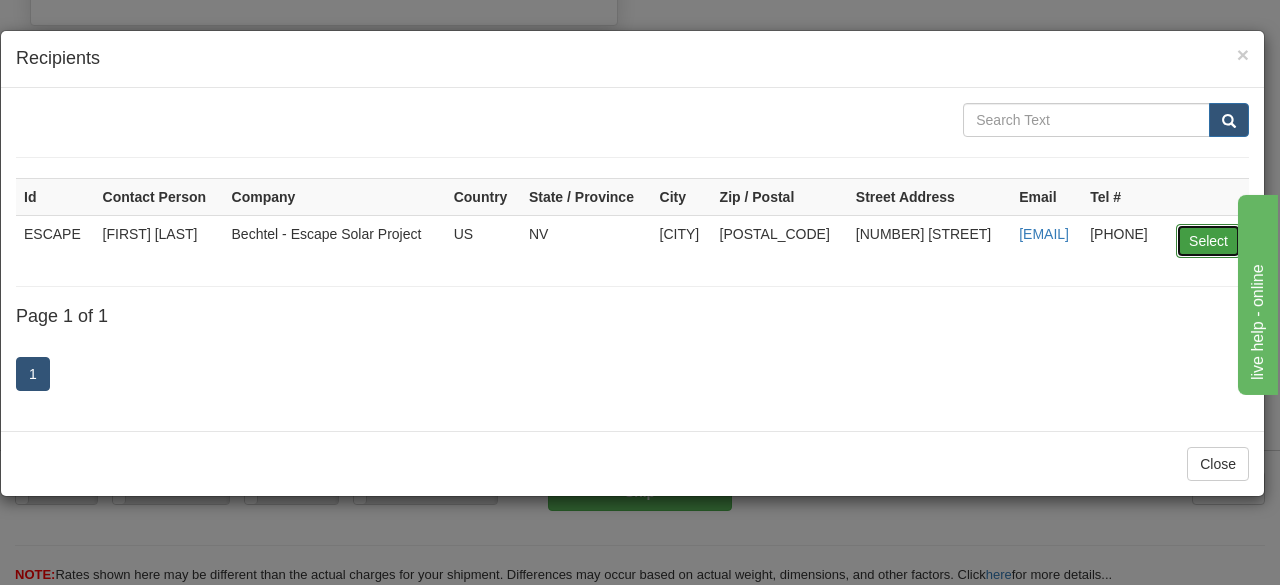 click on "Select" at bounding box center (1208, 241) 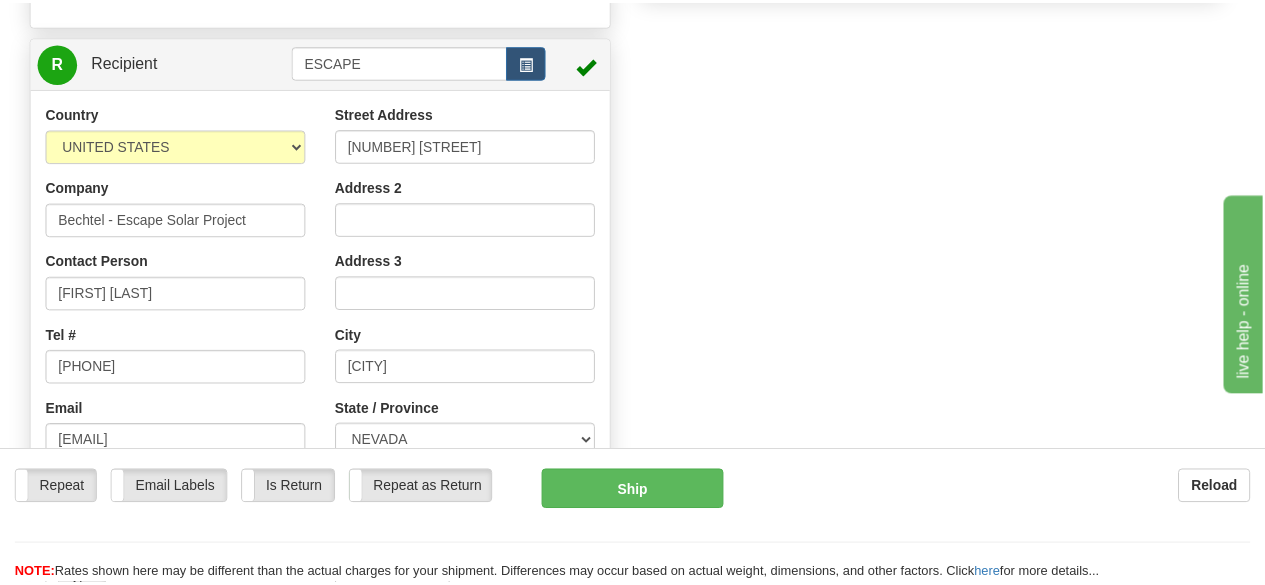 scroll, scrollTop: 120, scrollLeft: 0, axis: vertical 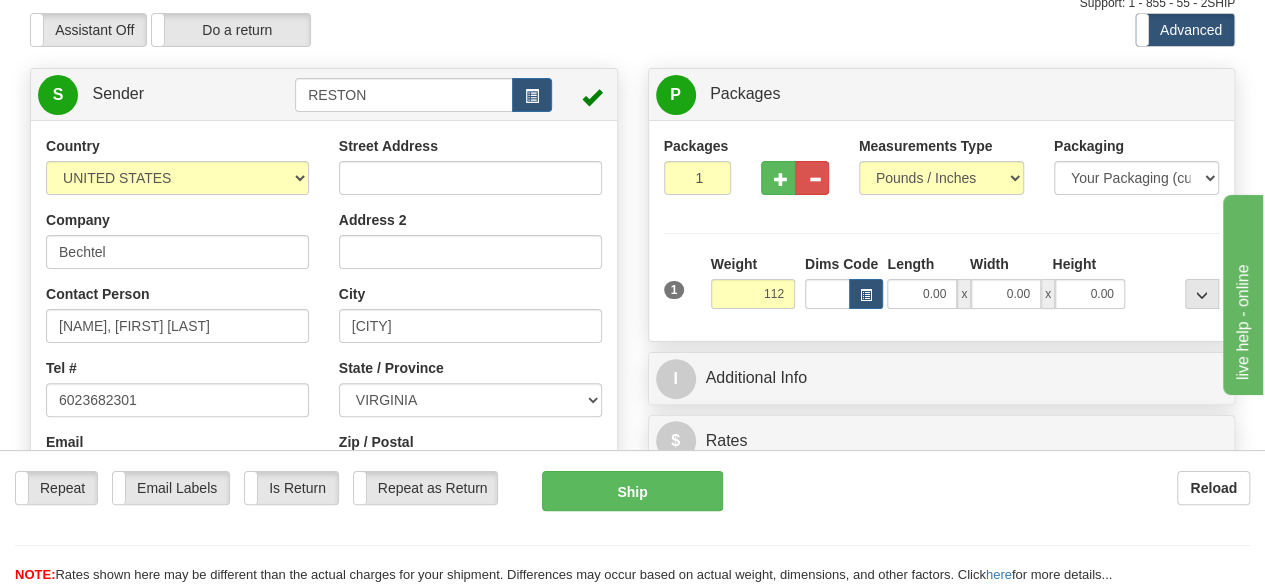 type on "112.00" 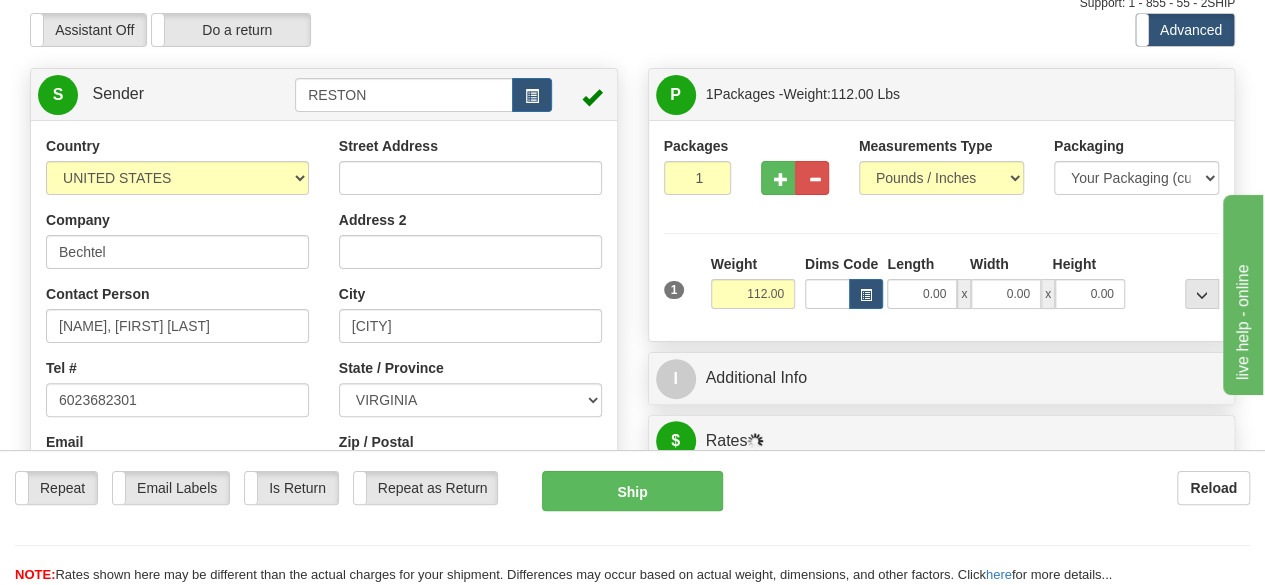 click on "Packages                                              1
1
Measurements Type" at bounding box center (942, 231) 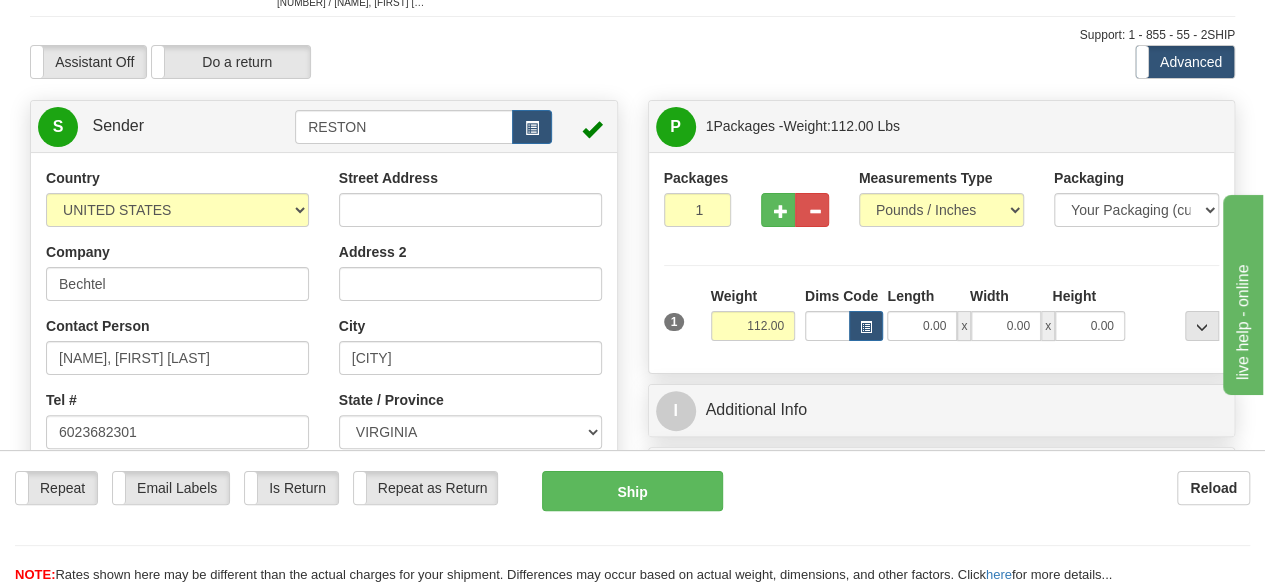 scroll, scrollTop: 120, scrollLeft: 0, axis: vertical 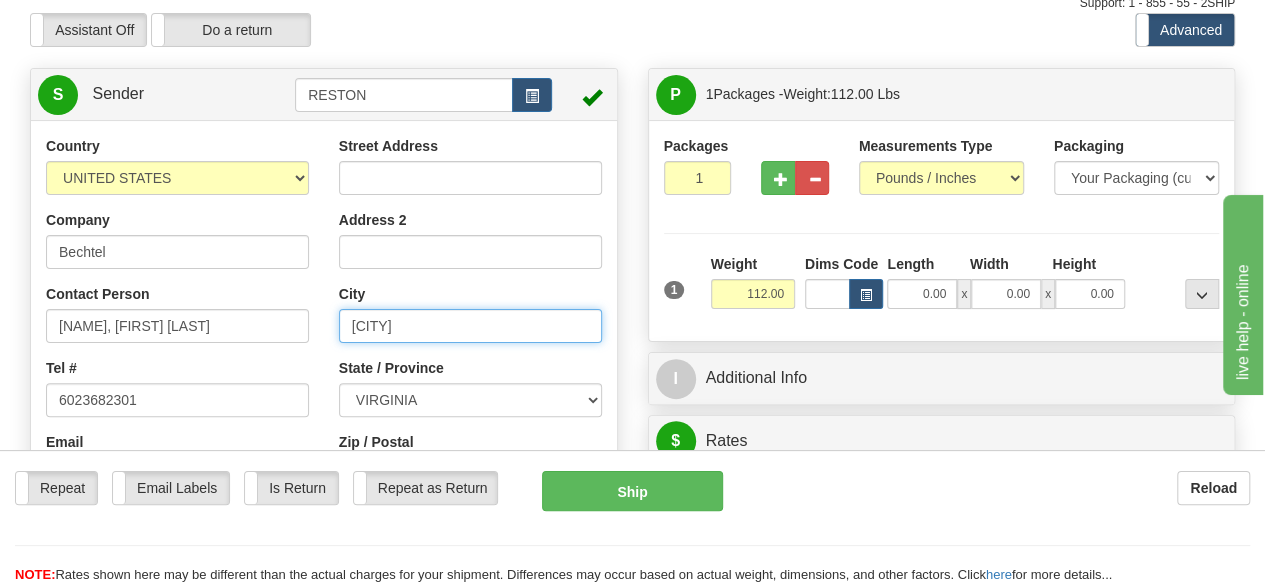 drag, startPoint x: 437, startPoint y: 333, endPoint x: 282, endPoint y: 329, distance: 155.0516 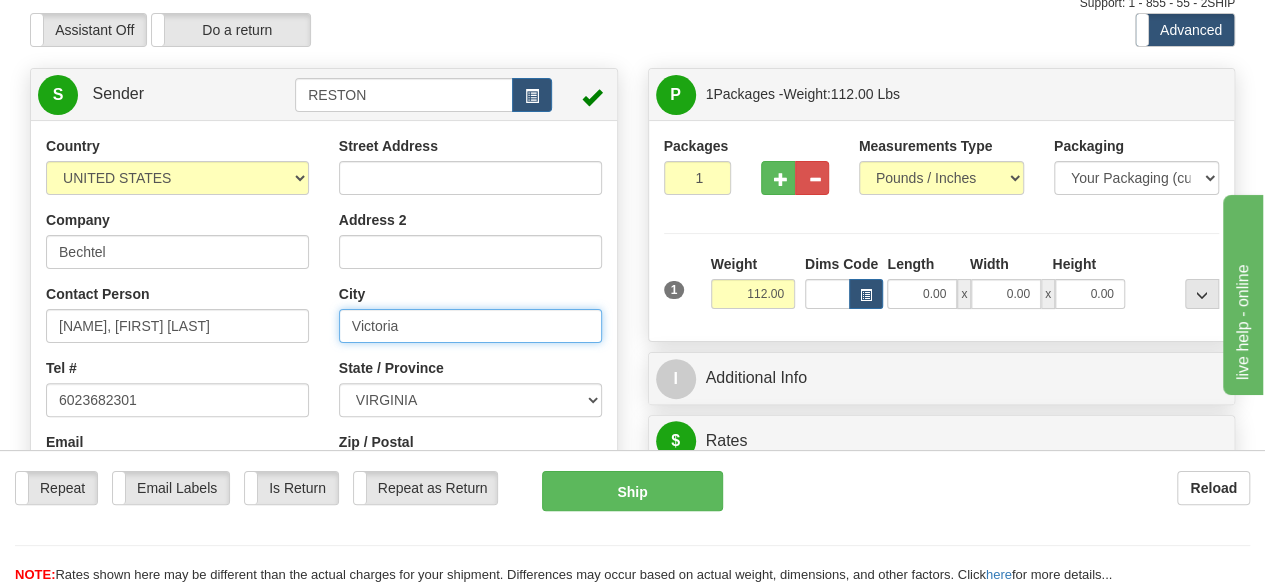 type on "Victoria" 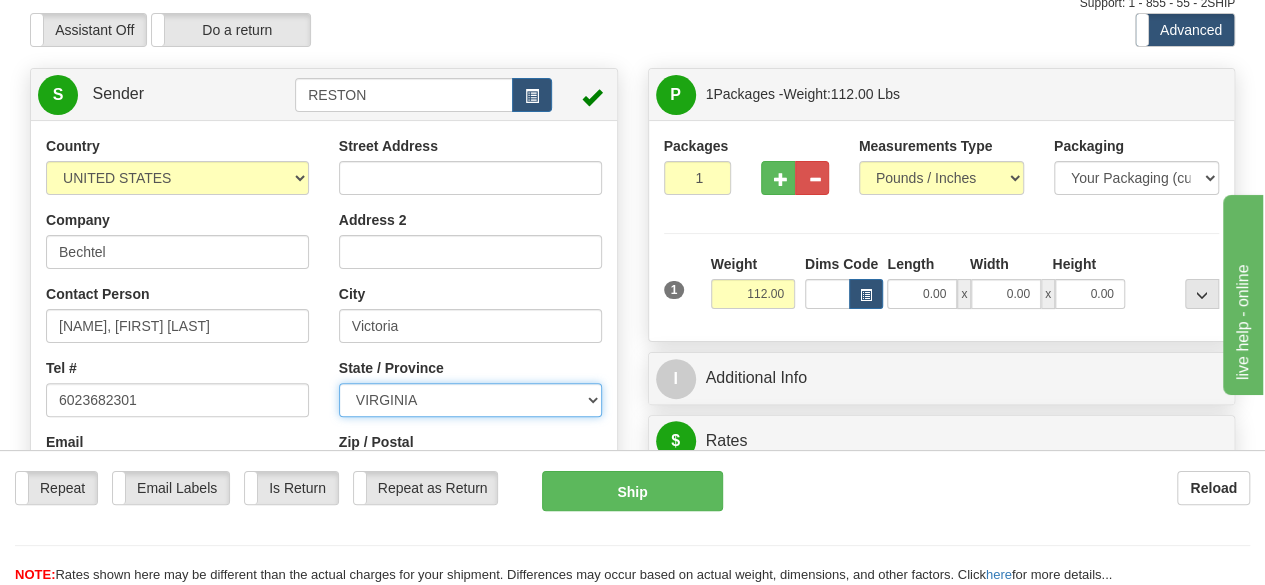 click on "ALABAMA ALASKA ARIZONA ARKANSAS Armed Forces America Armed Forces Europe Armed Forces Pacific CALIFORNIA COLORADO CONNECTICUT DELAWARE DISTRICT OF COLUMBIA FLORIDA GEORGIA HAWAII IDAHO ILLINOIS INDIANA IOWA KANSAS KENTUCKY LOUISIANA MAINE MARYLAND MASSACHUSETTS MICHIGAN MINNESOTA MISSISSIPPI MISSOURI MONTANA NEBRASKA NEVADA NEW HAMPSHIRE NEW JERSEY NEW MEXICO NEW YORK NORTH CAROLINA NORTH DAKOTA OHIO OKLAHOMA OREGON PENNSYLVANIA PUERTO RICO RHODE ISLAND SOUTH CAROLINA SOUTH DAKOTA TENNESSEE TEXAS UTAH VERMONT VIRGINIA WASHINGTON STATE WEST VIRGINIA WISCONSIN WYOMING" at bounding box center [470, 400] 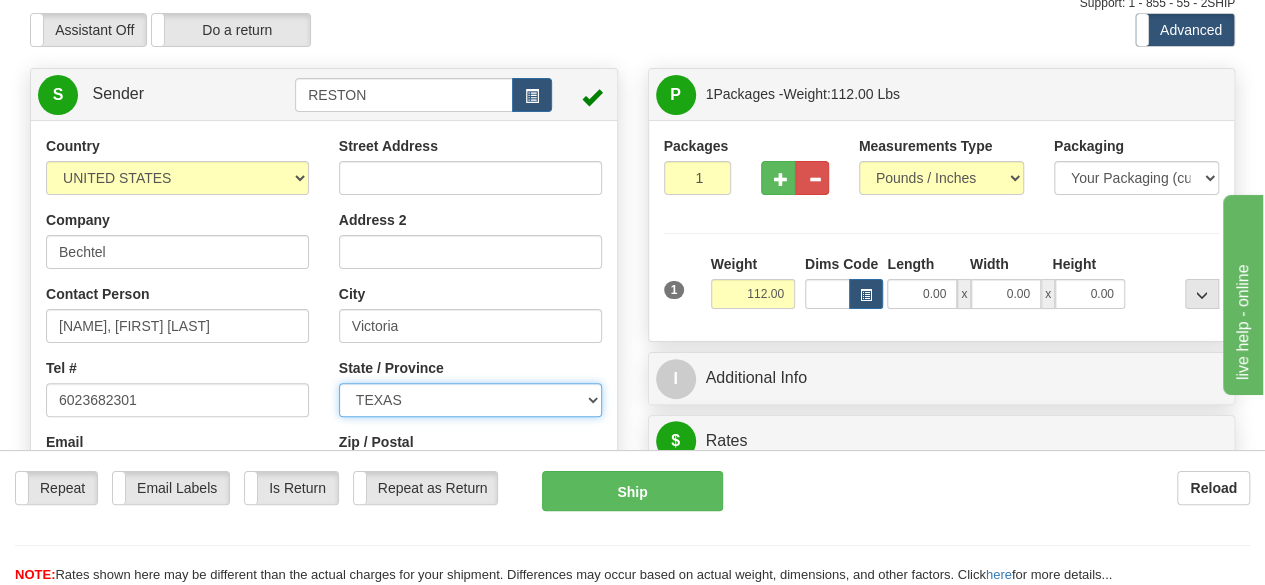 click on "ALABAMA ALASKA ARIZONA ARKANSAS Armed Forces America Armed Forces Europe Armed Forces Pacific CALIFORNIA COLORADO CONNECTICUT DELAWARE DISTRICT OF COLUMBIA FLORIDA GEORGIA HAWAII IDAHO ILLINOIS INDIANA IOWA KANSAS KENTUCKY LOUISIANA MAINE MARYLAND MASSACHUSETTS MICHIGAN MINNESOTA MISSISSIPPI MISSOURI MONTANA NEBRASKA NEVADA NEW HAMPSHIRE NEW JERSEY NEW MEXICO NEW YORK NORTH CAROLINA NORTH DAKOTA OHIO OKLAHOMA OREGON PENNSYLVANIA PUERTO RICO RHODE ISLAND SOUTH CAROLINA SOUTH DAKOTA TENNESSEE TEXAS UTAH VERMONT VIRGINIA WASHINGTON STATE WEST VIRGINIA WISCONSIN WYOMING" at bounding box center (470, 400) 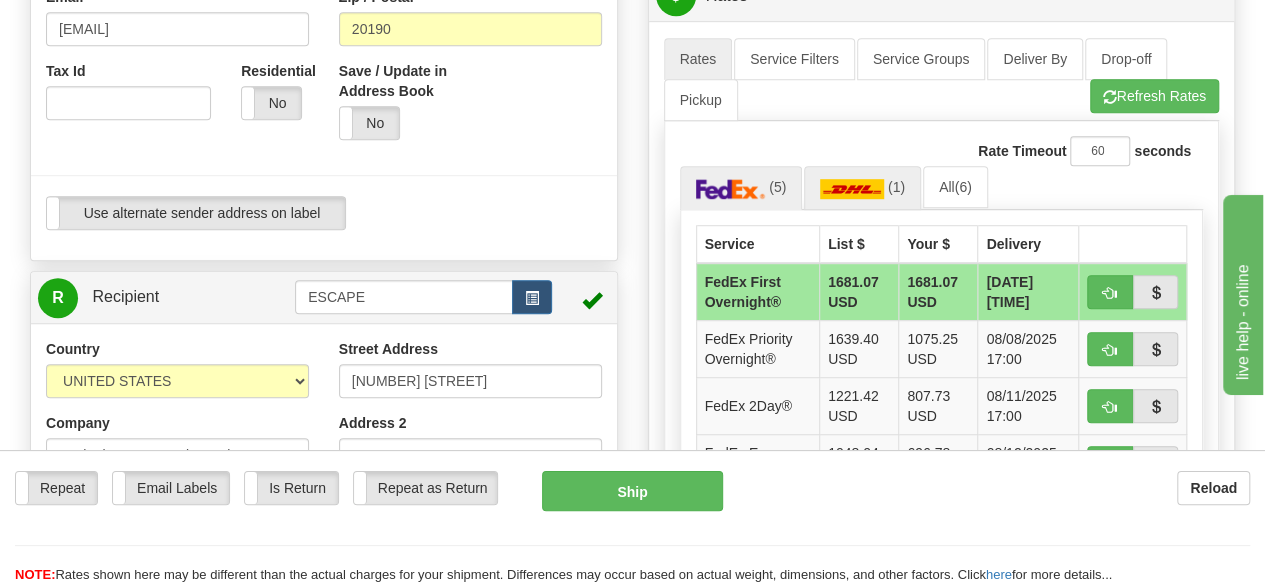 scroll, scrollTop: 520, scrollLeft: 0, axis: vertical 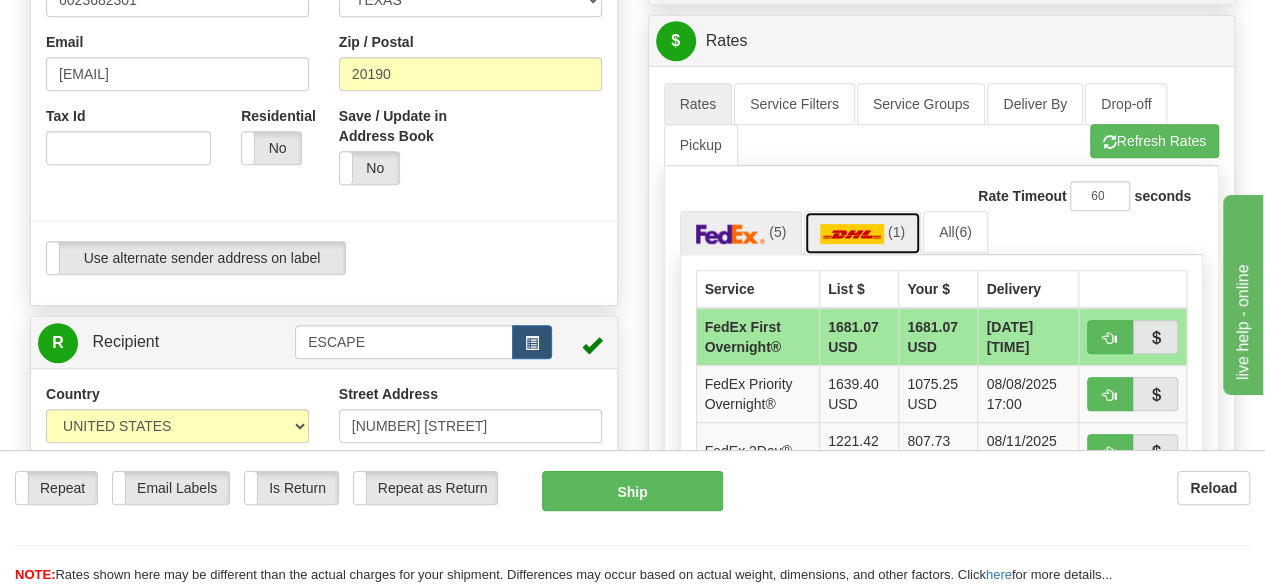 click at bounding box center (852, 234) 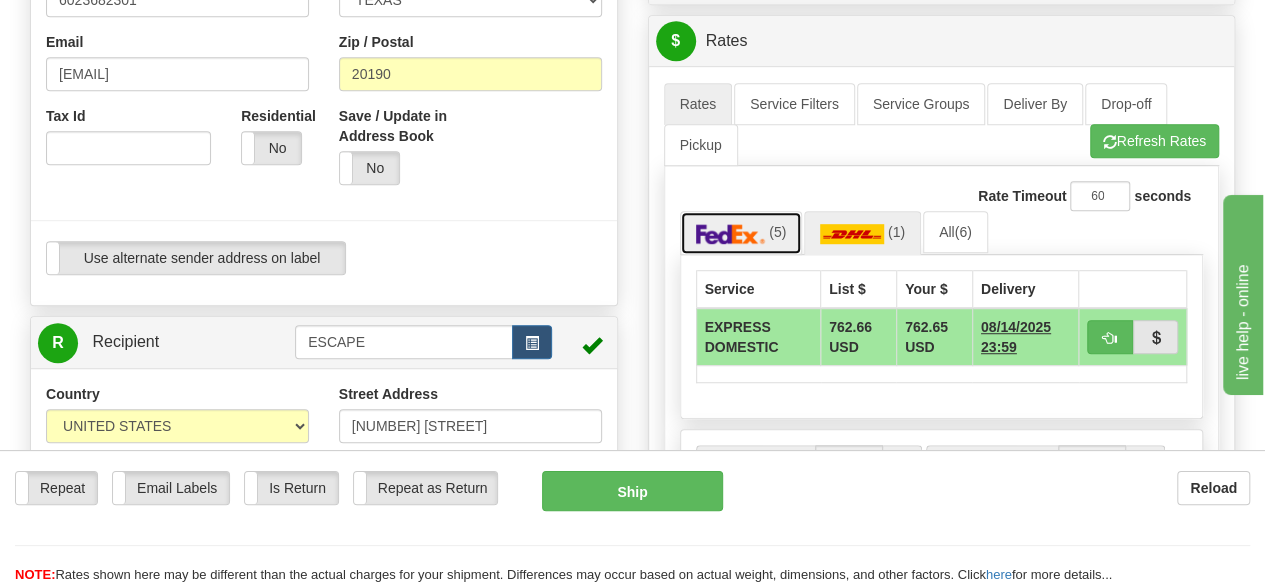 click at bounding box center [731, 234] 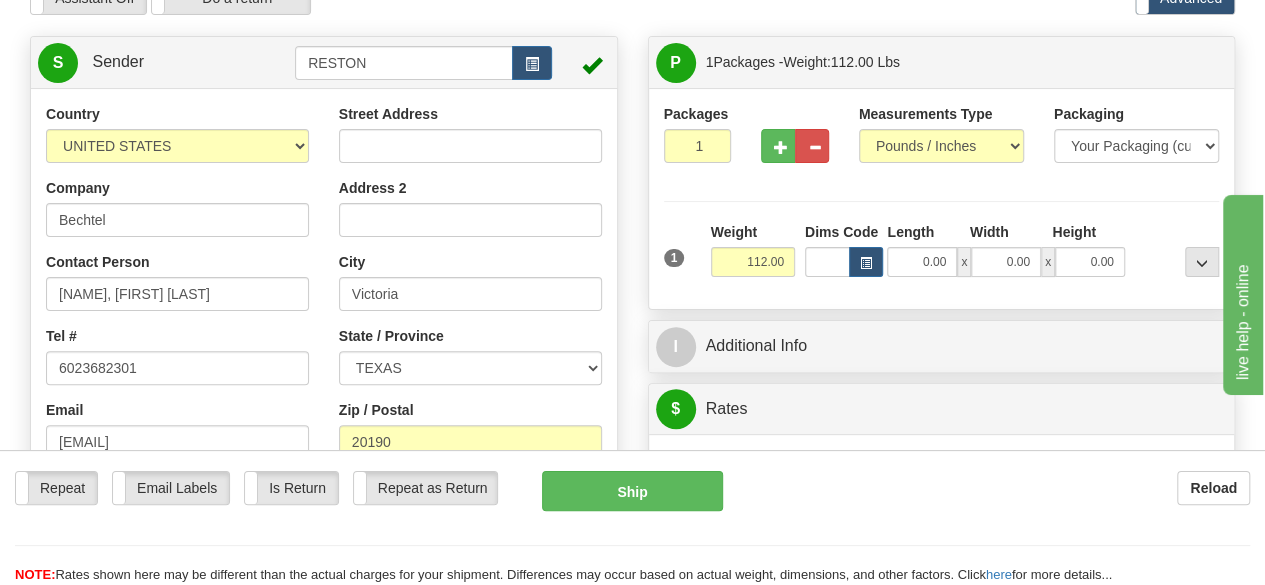 scroll, scrollTop: 120, scrollLeft: 0, axis: vertical 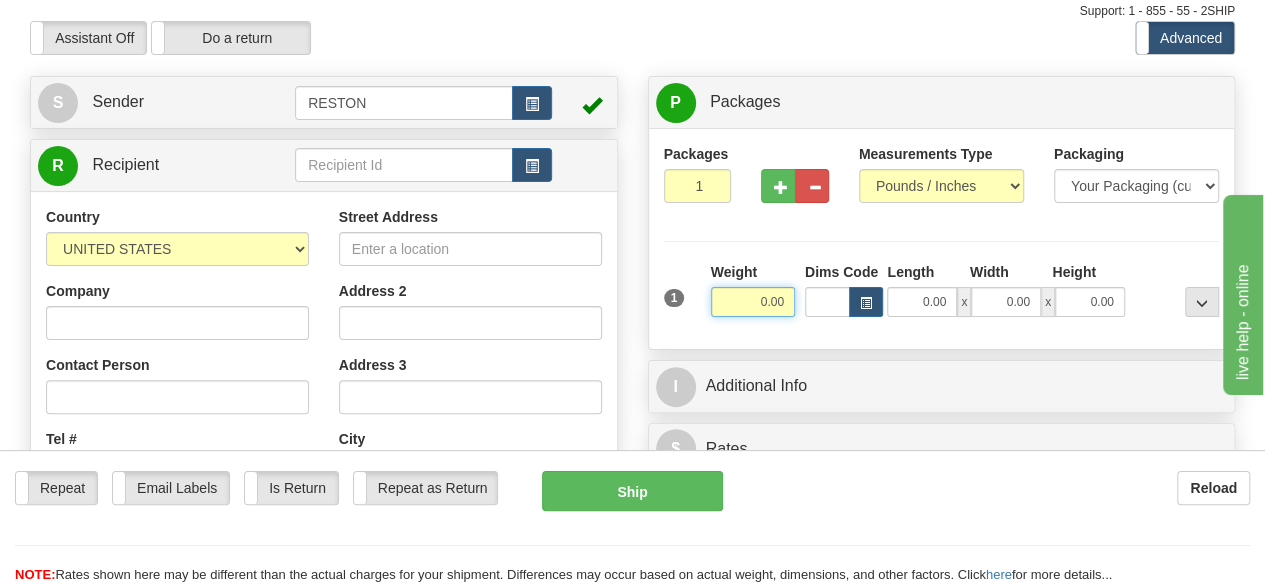 drag, startPoint x: 751, startPoint y: 296, endPoint x: 813, endPoint y: 304, distance: 62.514 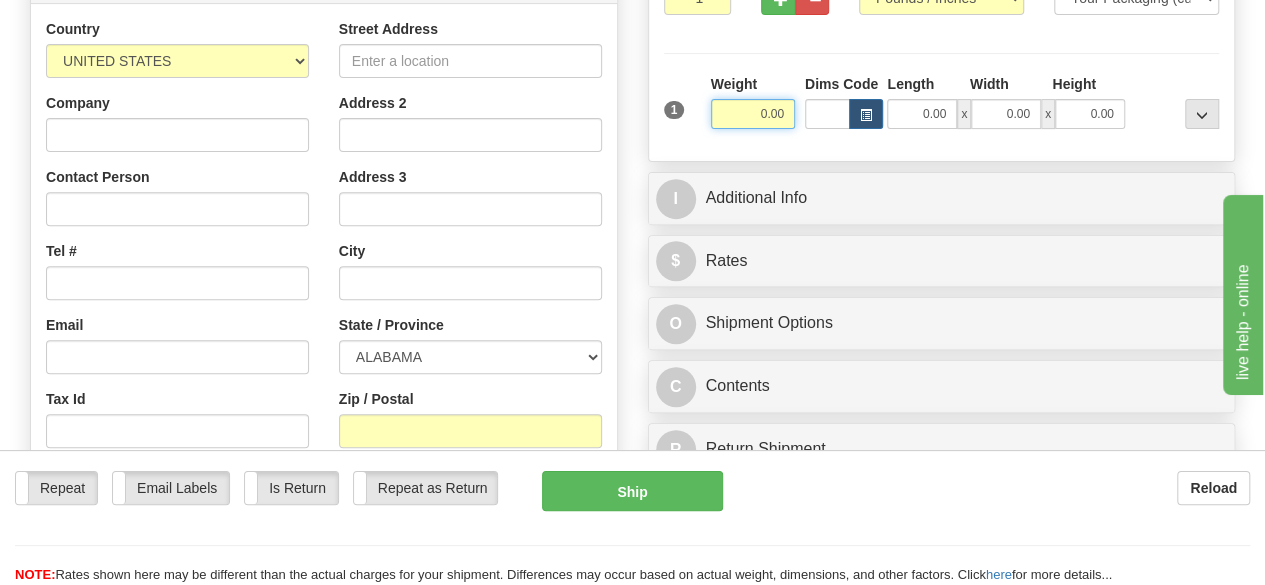 scroll, scrollTop: 400, scrollLeft: 0, axis: vertical 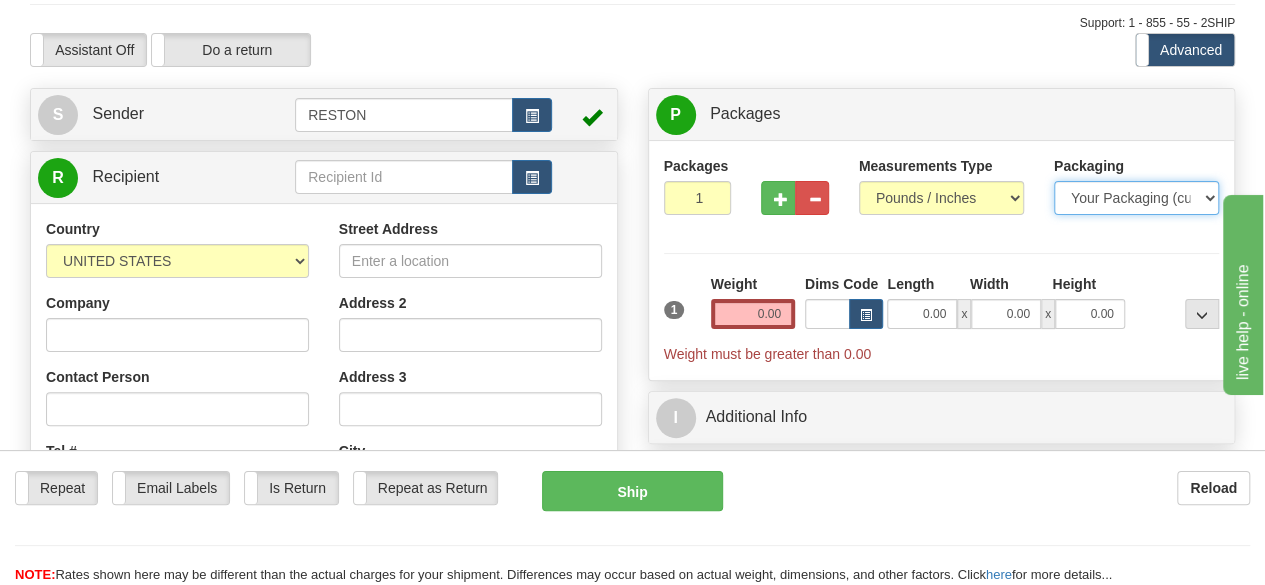 click on "Your Packaging (customer supplied)
Envelope (carrier supplied)
Pack (carrier supplied)
Box (carrier supplied)
Tube (carrier supplied)
10 KG Box (carrier supplied)
25 KG Box (carrier supplied)
Euro Pallet
Pallet
LOSCAM Pallet
Drum
Non Standard Package" at bounding box center (1136, 198) 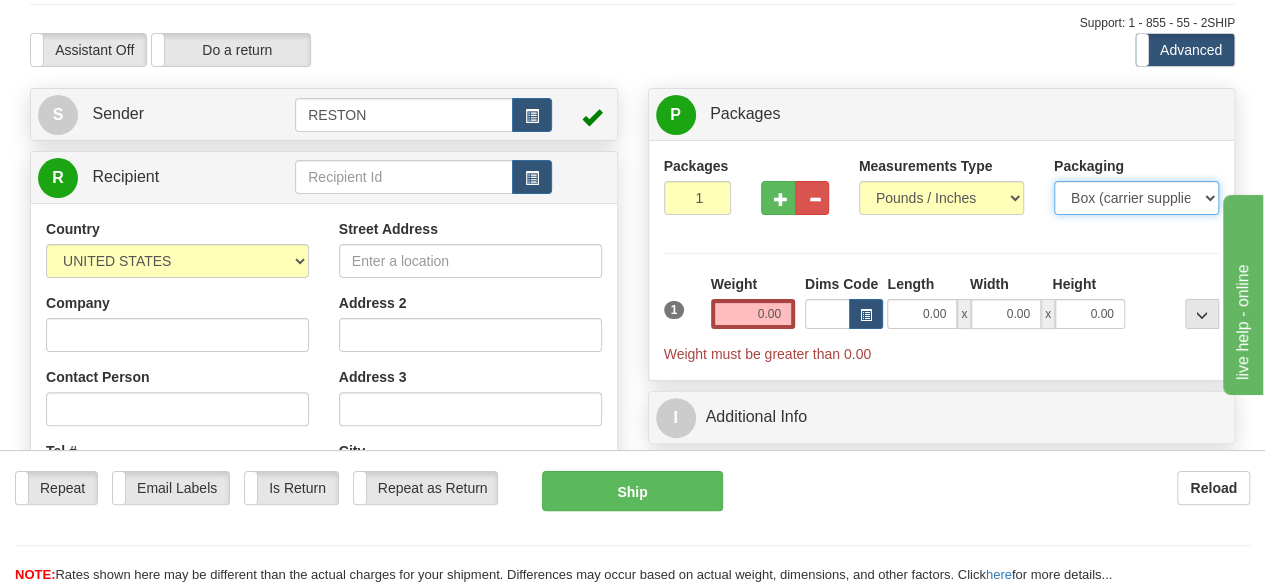 click on "Your Packaging (customer supplied)
Envelope (carrier supplied)
Pack (carrier supplied)
Box (carrier supplied)
Tube (carrier supplied)
10 KG Box (carrier supplied)
25 KG Box (carrier supplied)
Euro Pallet
Pallet
LOSCAM Pallet
Drum
Non Standard Package" at bounding box center (1136, 198) 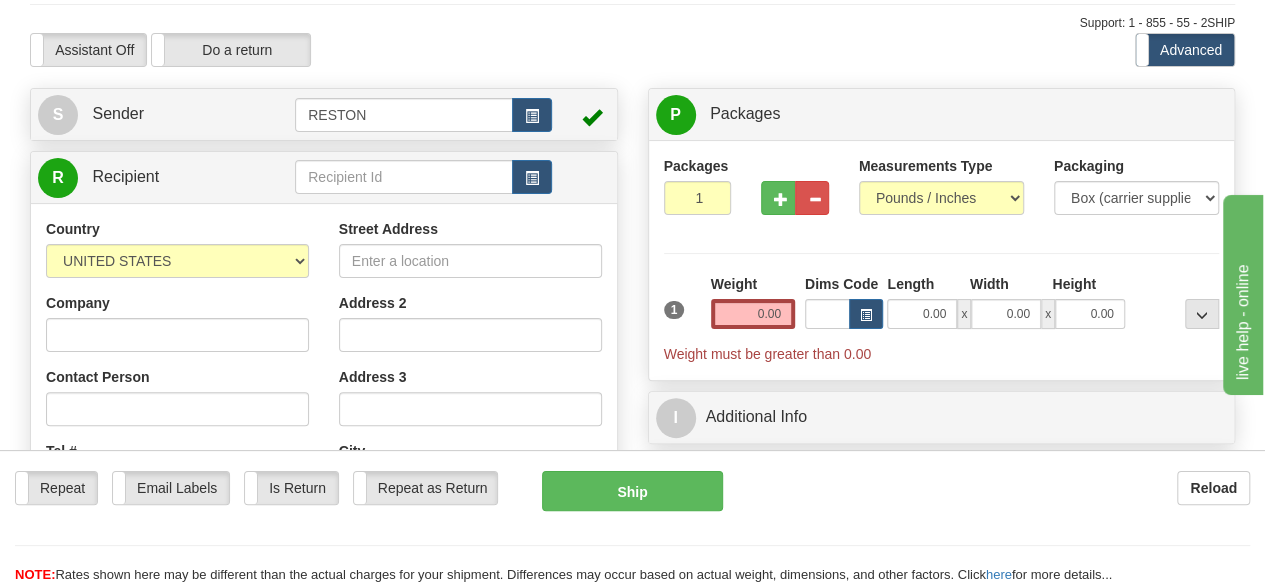 click on "Packages                                              1
1
Measurements Type" at bounding box center [942, 260] 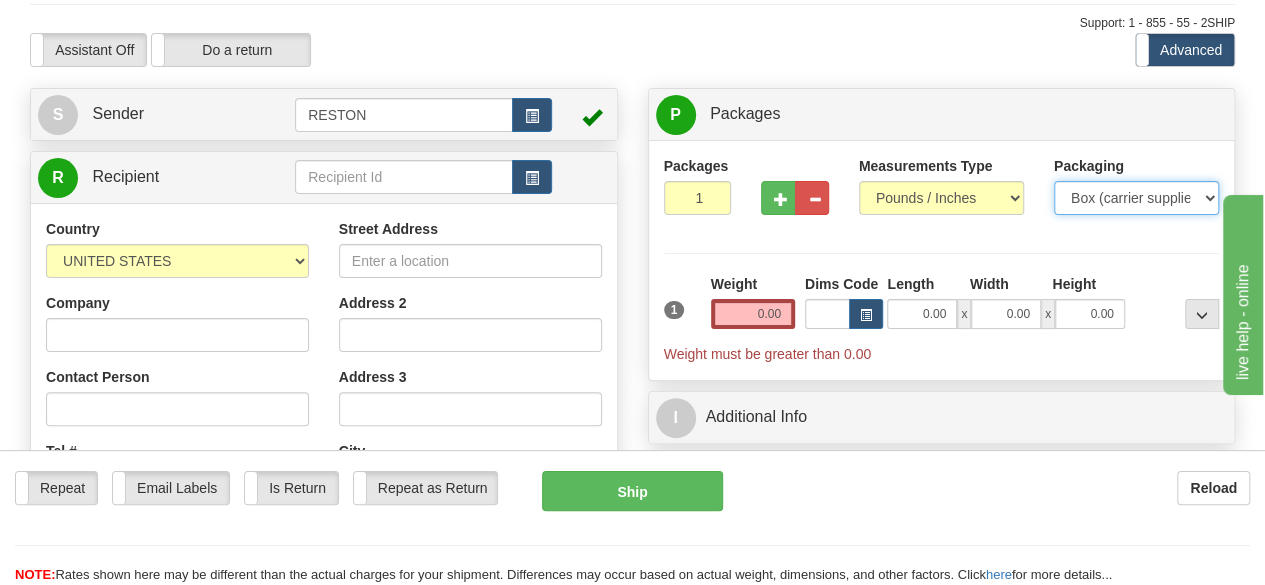 click on "Your Packaging (customer supplied)
Envelope (carrier supplied)
Pack (carrier supplied)
Box (carrier supplied)
Tube (carrier supplied)
10 KG Box (carrier supplied)
25 KG Box (carrier supplied)
Euro Pallet
Pallet
LOSCAM Pallet
Drum
Non Standard Package" at bounding box center (1136, 198) 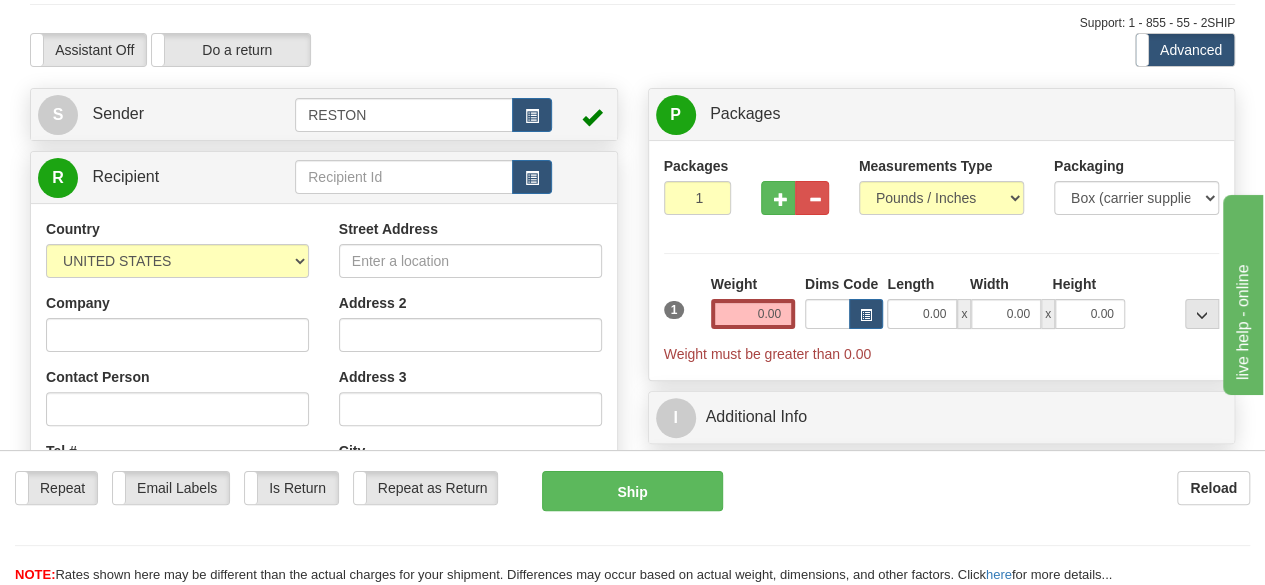 click on "Reload" at bounding box center (1001, 488) 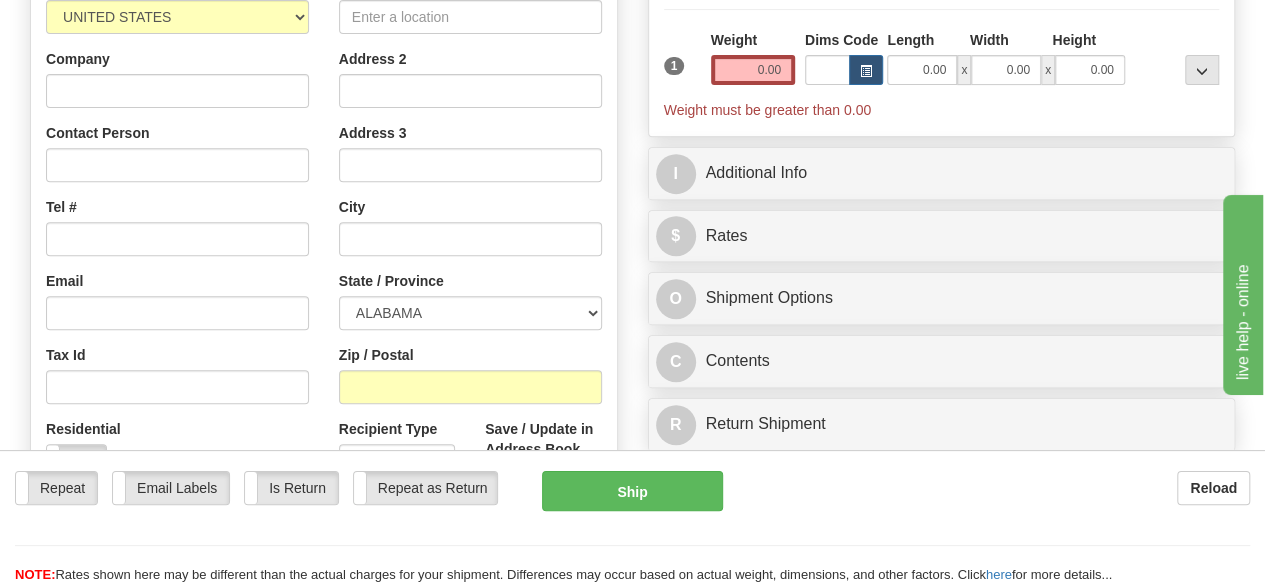 scroll, scrollTop: 300, scrollLeft: 0, axis: vertical 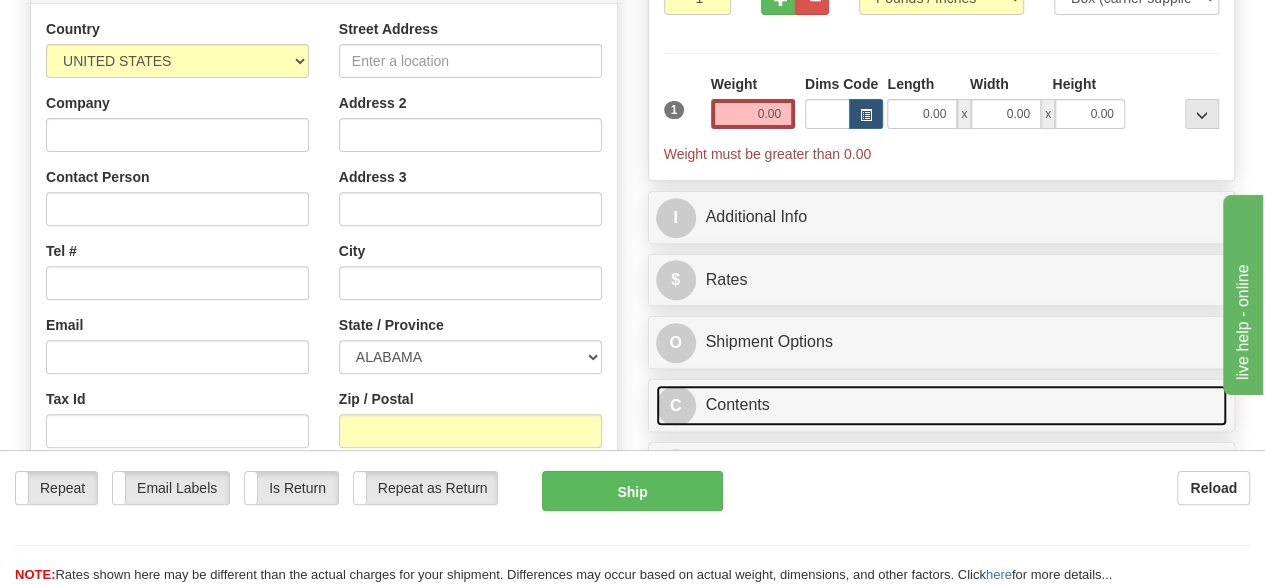 click on "C Contents" at bounding box center (942, 405) 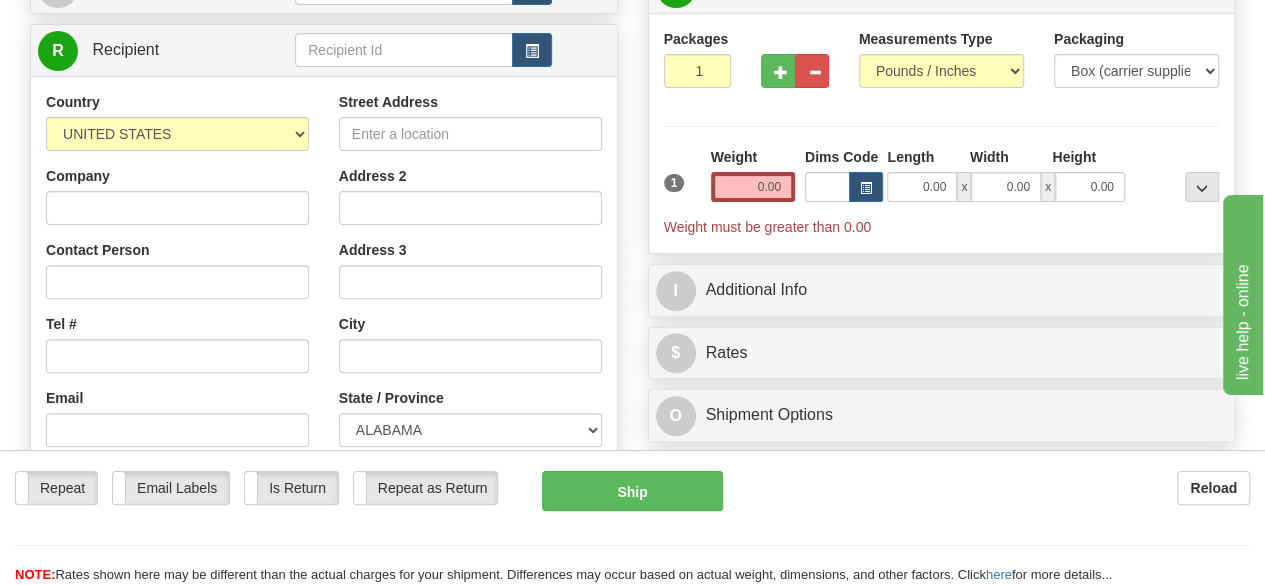 scroll, scrollTop: 300, scrollLeft: 0, axis: vertical 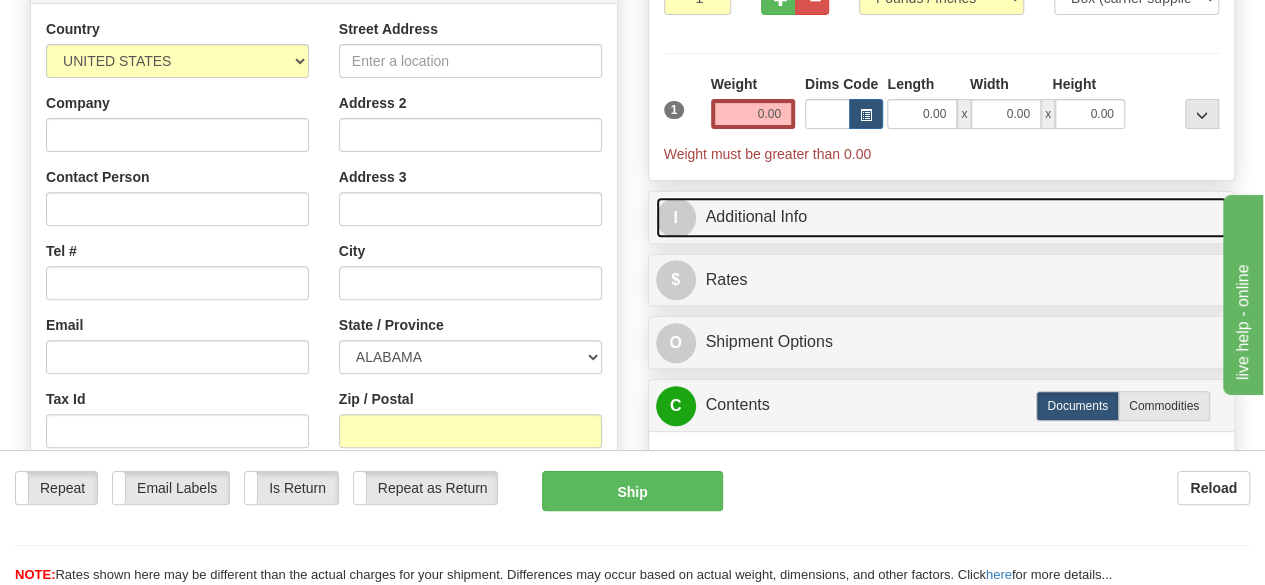 click on "I Additional Info" at bounding box center [942, 217] 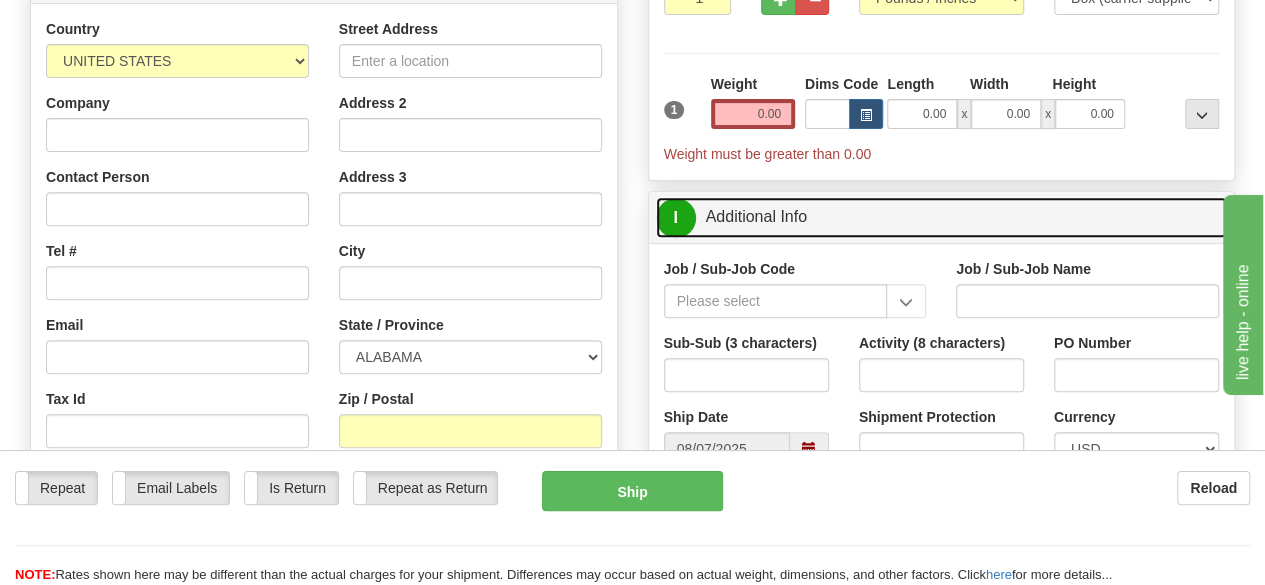 click on "I Additional Info" at bounding box center [942, 217] 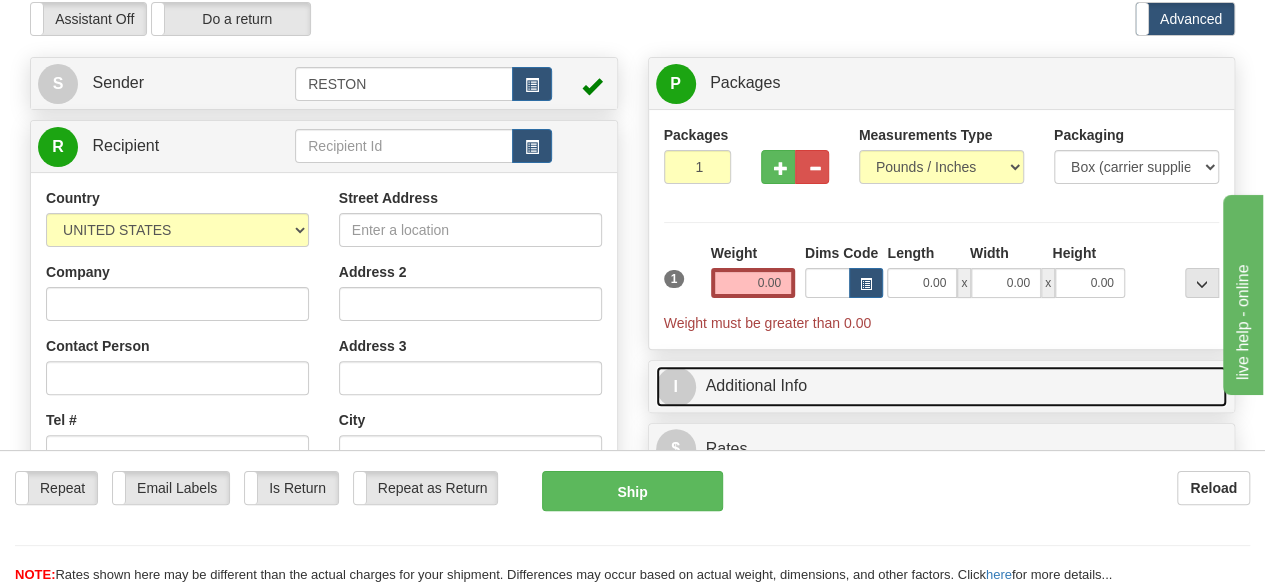 scroll, scrollTop: 100, scrollLeft: 0, axis: vertical 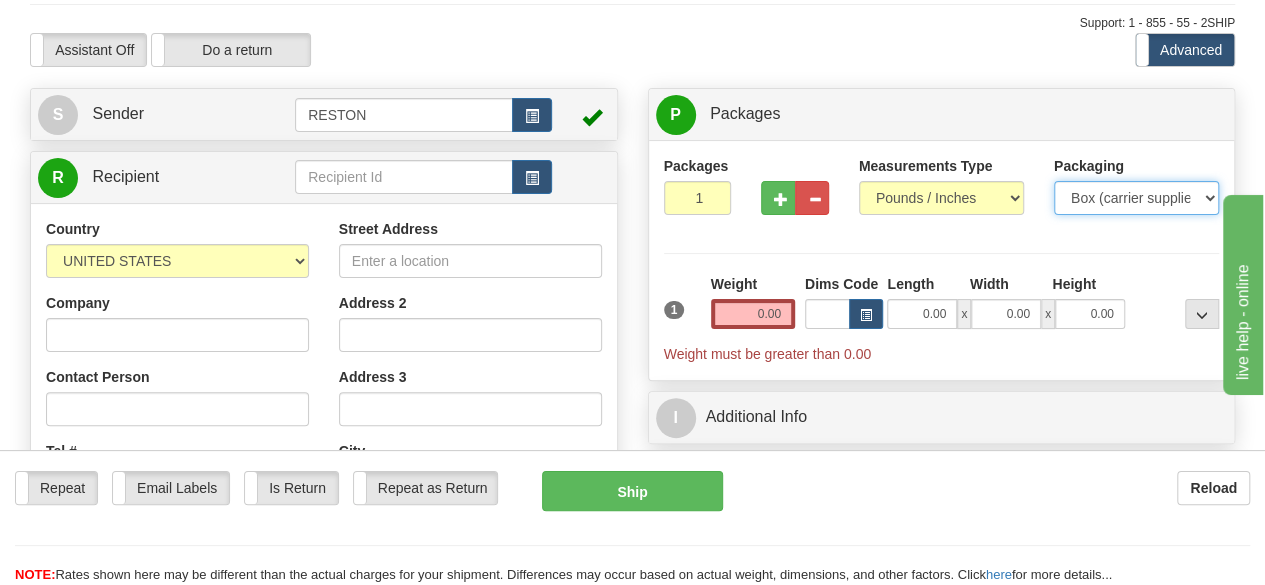 click on "Your Packaging (customer supplied)
Envelope (carrier supplied)
Pack (carrier supplied)
Box (carrier supplied)
Tube (carrier supplied)
10 KG Box (carrier supplied)
25 KG Box (carrier supplied)
Euro Pallet
Pallet
LOSCAM Pallet
Drum
Non Standard Package" at bounding box center [1136, 198] 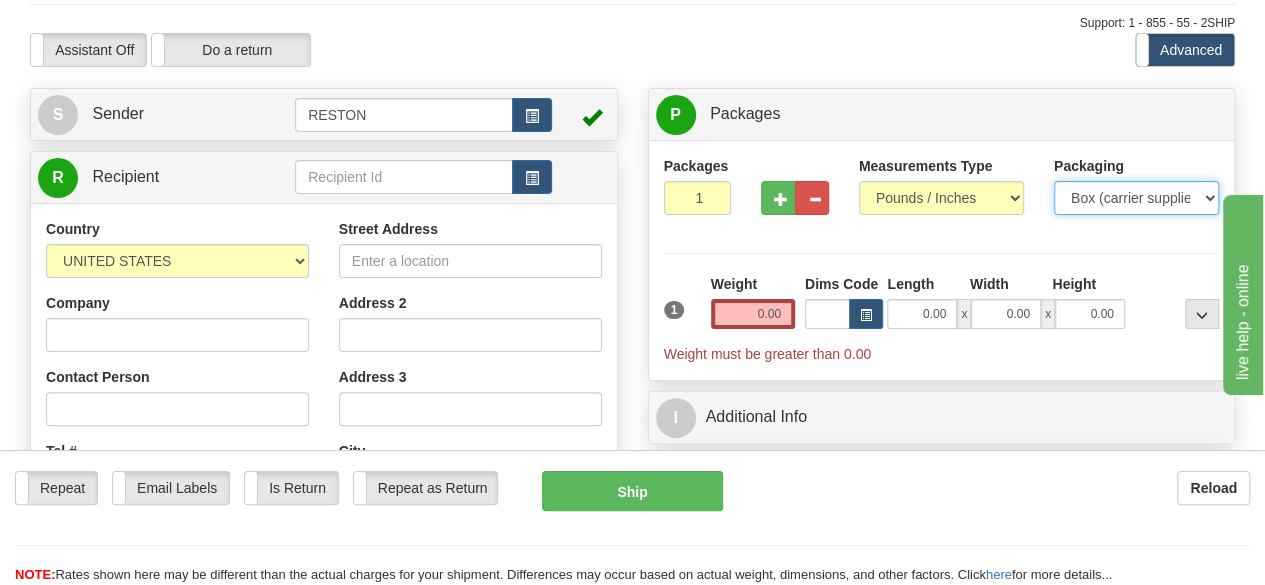 select on "7" 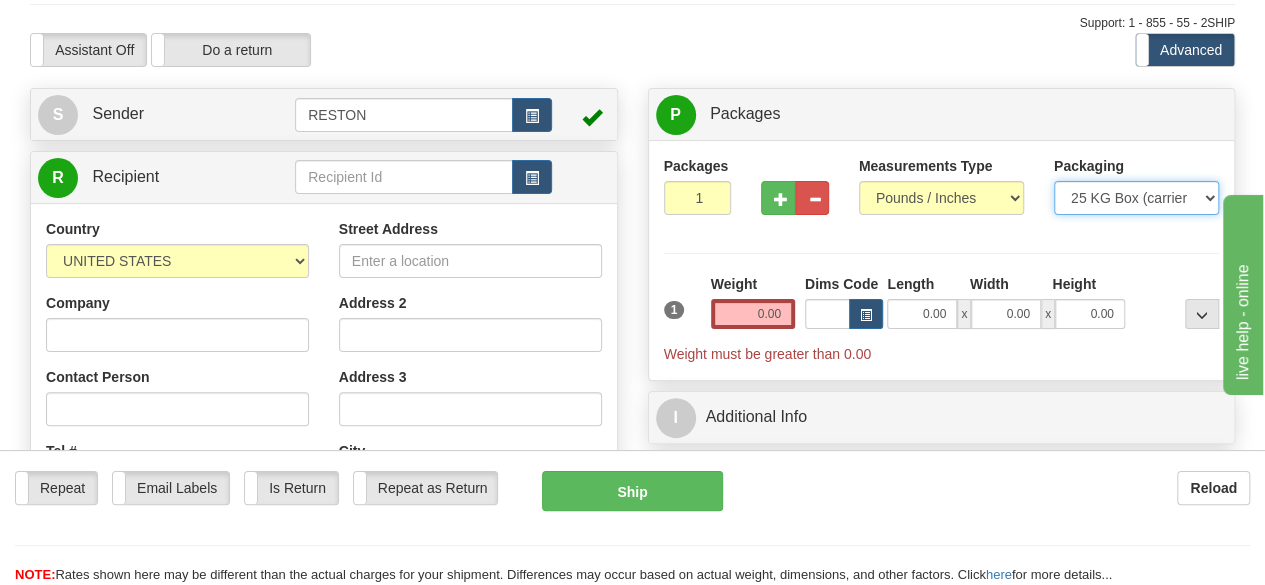 click on "Your Packaging (customer supplied)
Envelope (carrier supplied)
Pack (carrier supplied)
Box (carrier supplied)
Tube (carrier supplied)
10 KG Box (carrier supplied)
25 KG Box (carrier supplied)
Euro Pallet
Pallet
LOSCAM Pallet
Drum
Non Standard Package" at bounding box center [1136, 198] 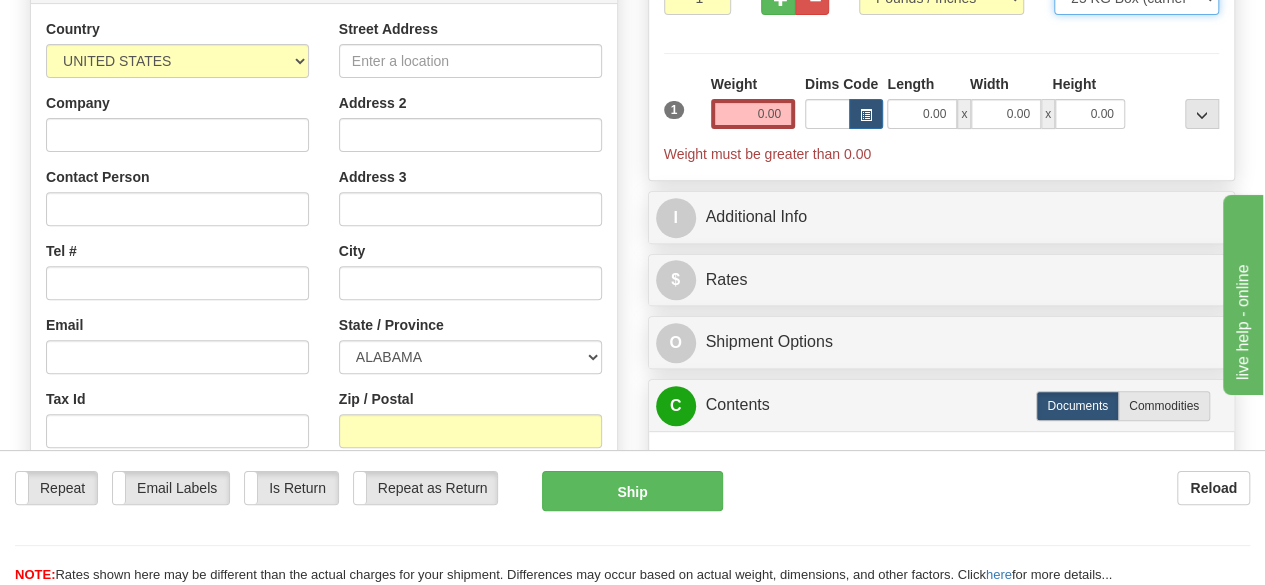 scroll, scrollTop: 0, scrollLeft: 0, axis: both 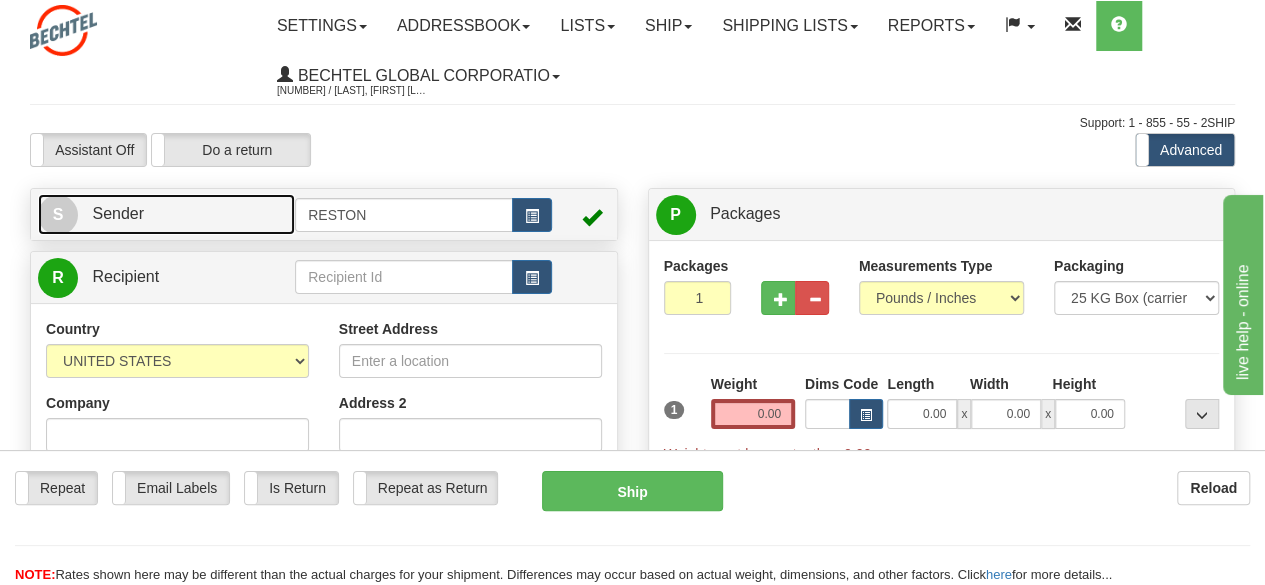 drag, startPoint x: 216, startPoint y: 210, endPoint x: 206, endPoint y: 218, distance: 12.806249 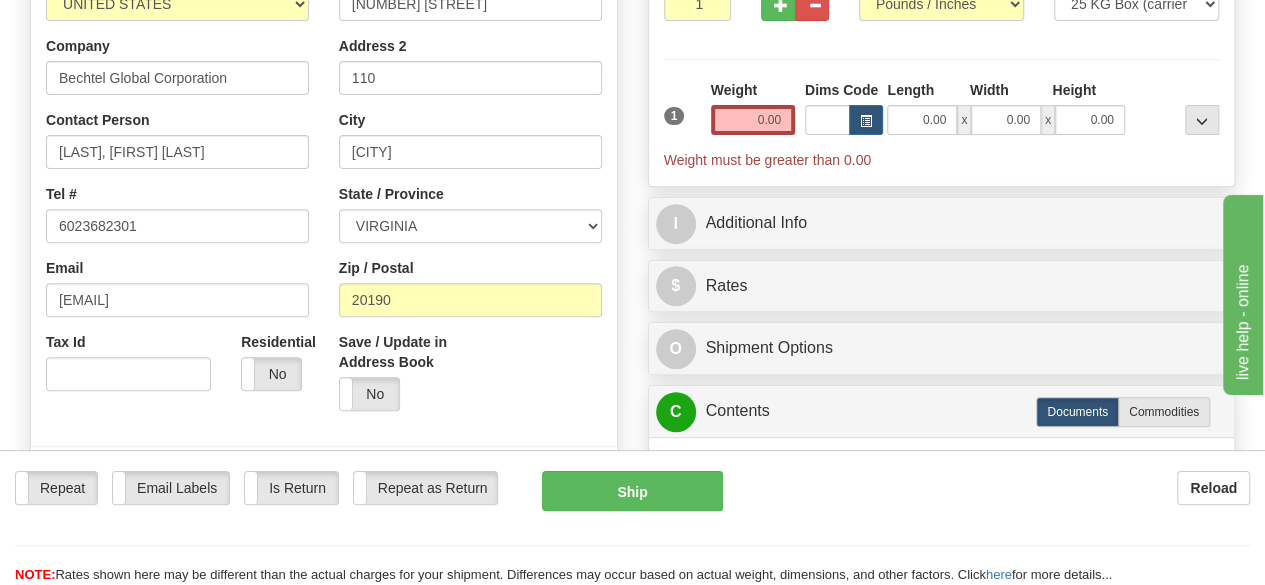 scroll, scrollTop: 300, scrollLeft: 0, axis: vertical 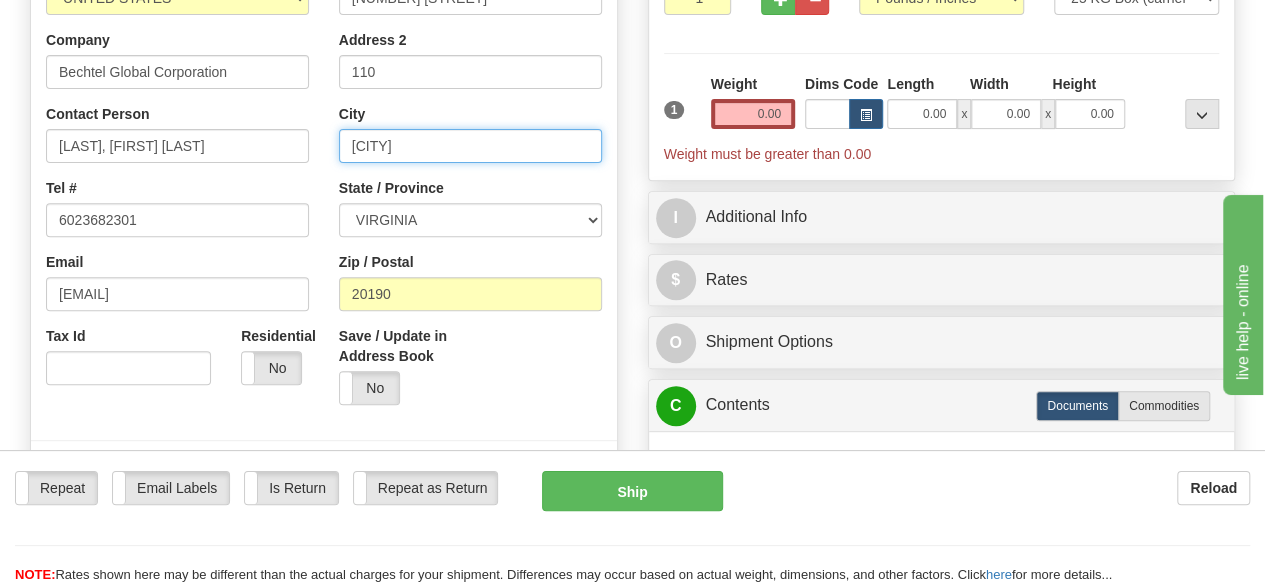 drag, startPoint x: 415, startPoint y: 161, endPoint x: 232, endPoint y: 124, distance: 186.70297 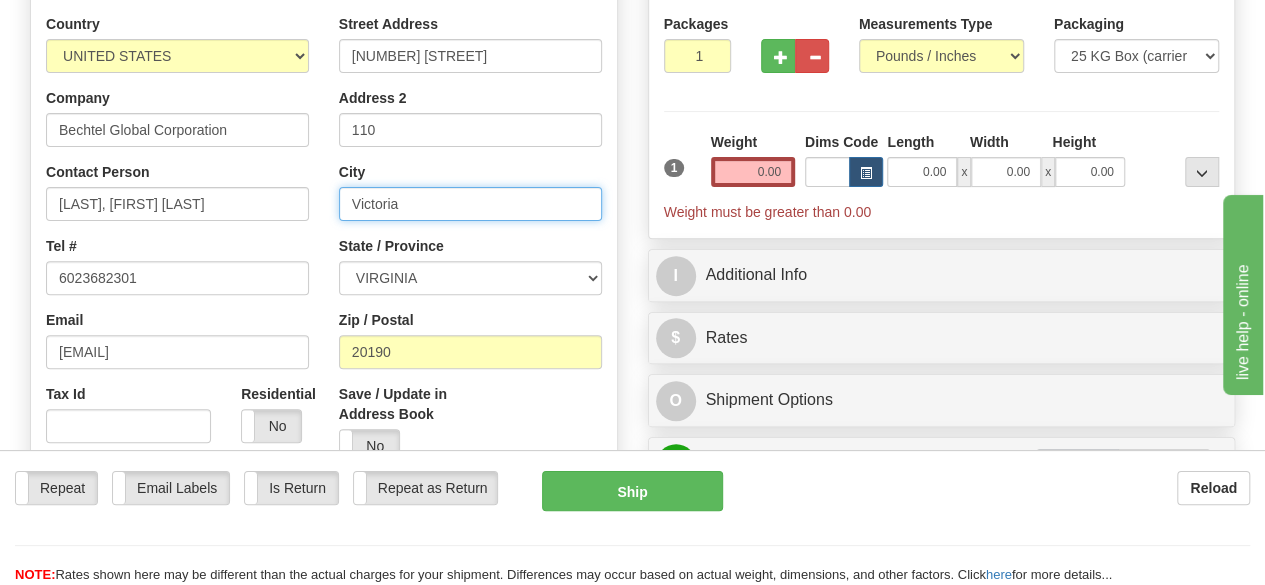 scroll, scrollTop: 200, scrollLeft: 0, axis: vertical 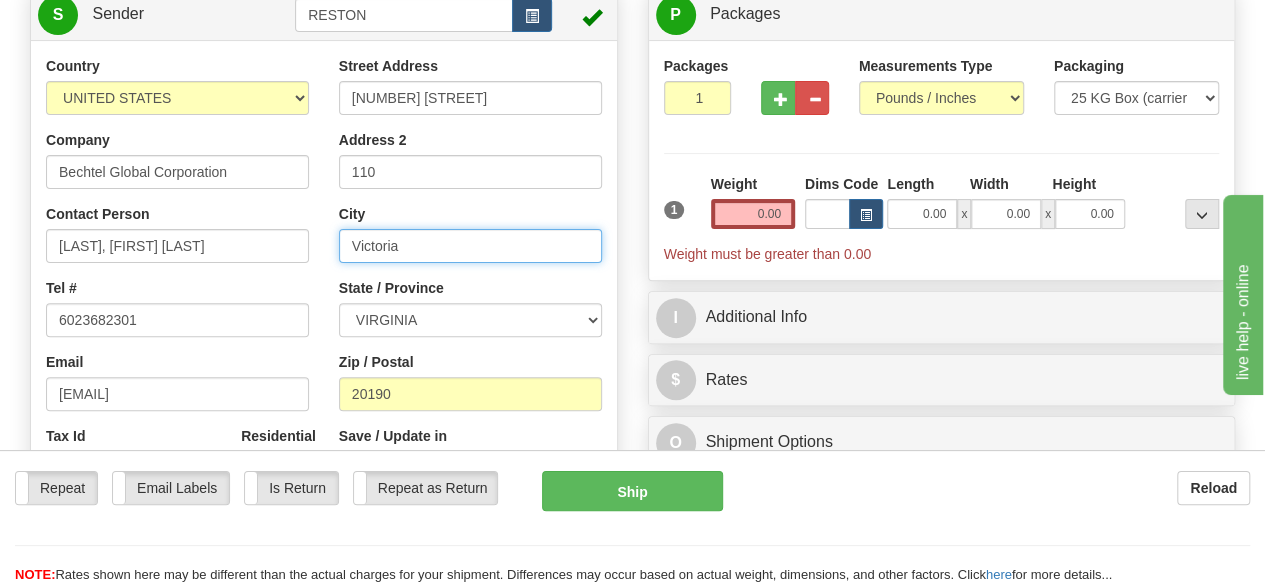 type on "Victoria" 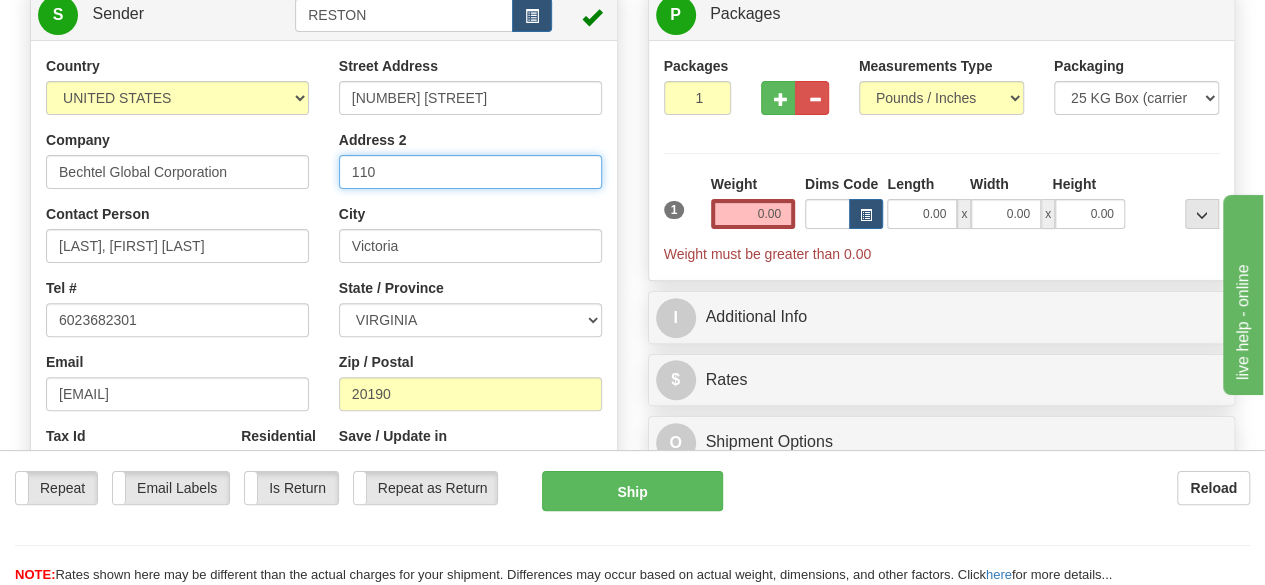 drag, startPoint x: 386, startPoint y: 175, endPoint x: 312, endPoint y: 173, distance: 74.02702 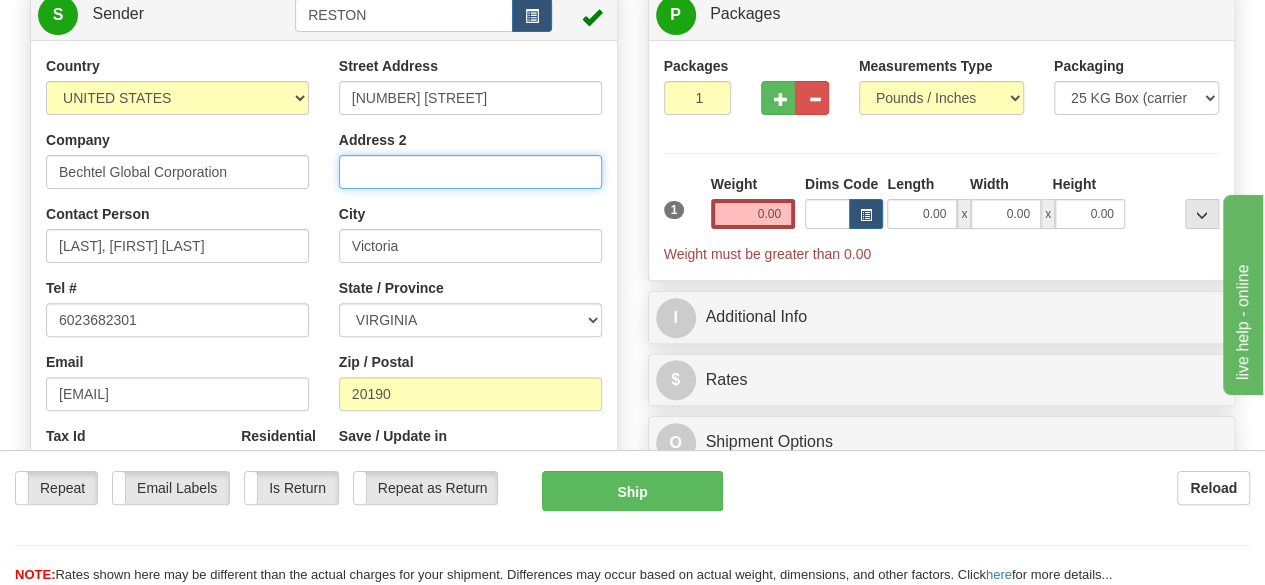 type 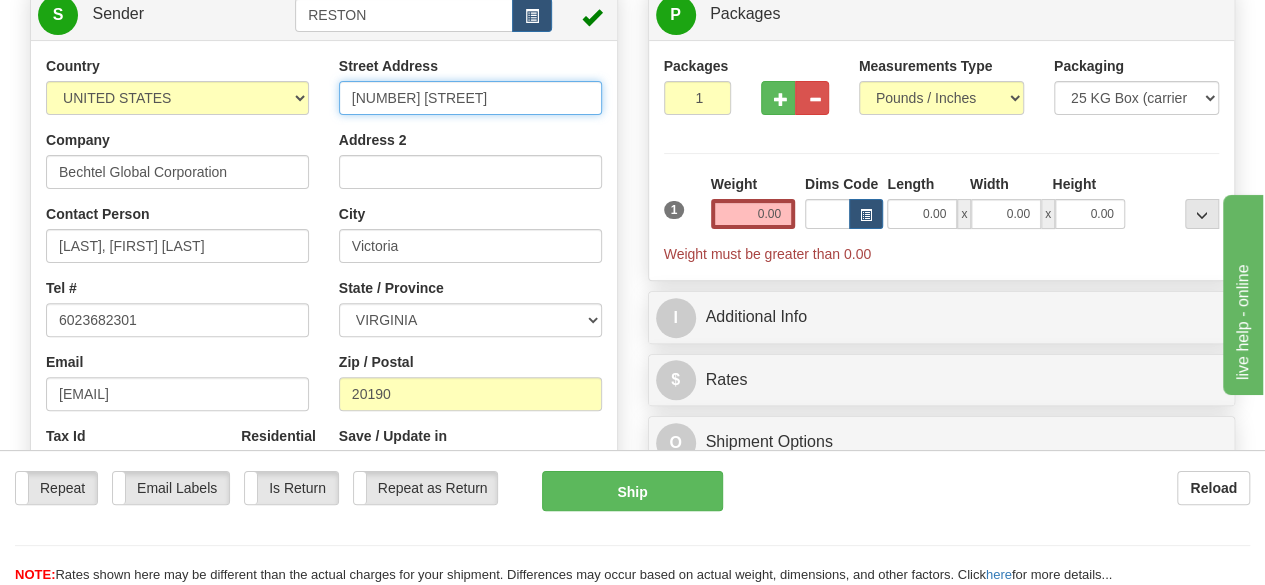 drag, startPoint x: 543, startPoint y: 89, endPoint x: 295, endPoint y: 89, distance: 248 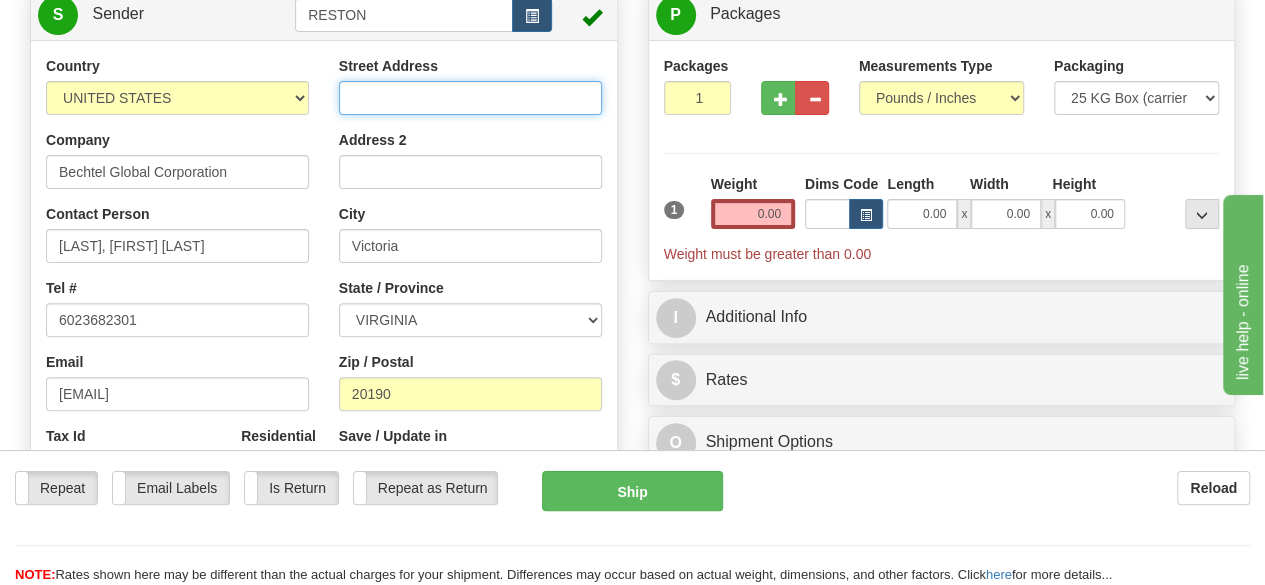 type 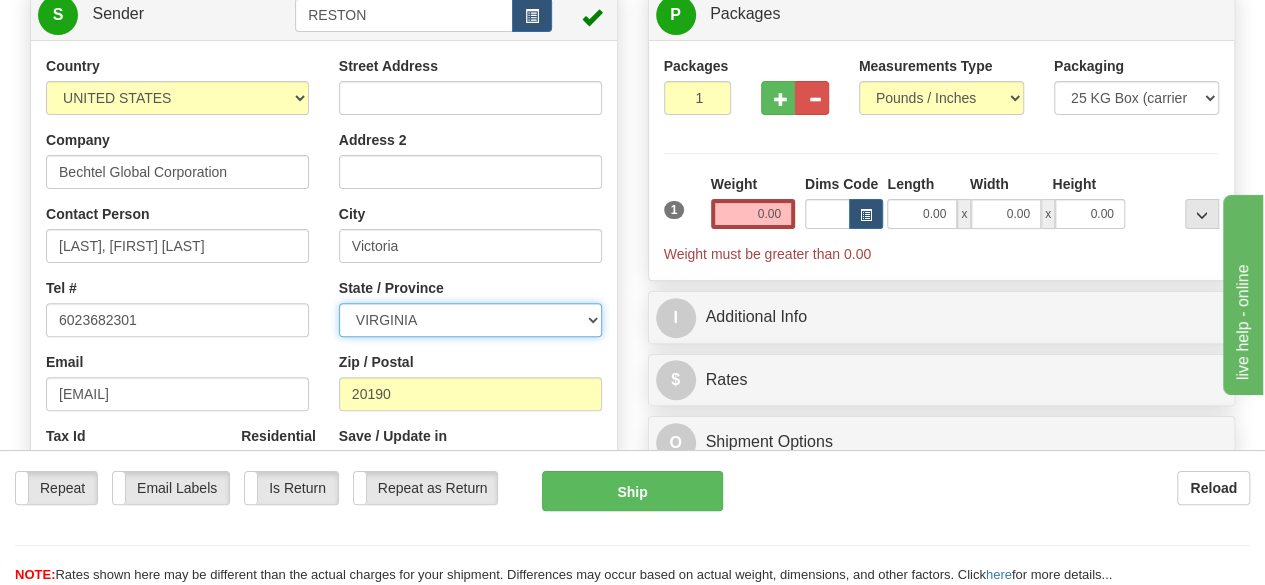 click on "ALABAMA ALASKA ARIZONA ARKANSAS Armed Forces America Armed Forces Europe Armed Forces Pacific CALIFORNIA COLORADO CONNECTICUT DELAWARE DISTRICT OF COLUMBIA FLORIDA GEORGIA HAWAII IDAHO ILLINOIS INDIANA IOWA KANSAS KENTUCKY LOUISIANA MAINE MARYLAND MASSACHUSETTS MICHIGAN MINNESOTA MISSISSIPPI MISSOURI MONTANA NEBRASKA NEVADA NEW HAMPSHIRE NEW JERSEY NEW MEXICO NEW YORK NORTH CAROLINA NORTH DAKOTA OHIO OKLAHOMA OREGON PENNSYLVANIA PUERTO RICO RHODE ISLAND SOUTH CAROLINA SOUTH DAKOTA TENNESSEE TEXAS UTAH VERMONT VIRGINIA WASHINGTON STATE WEST VIRGINIA WISCONSIN WYOMING" at bounding box center (470, 320) 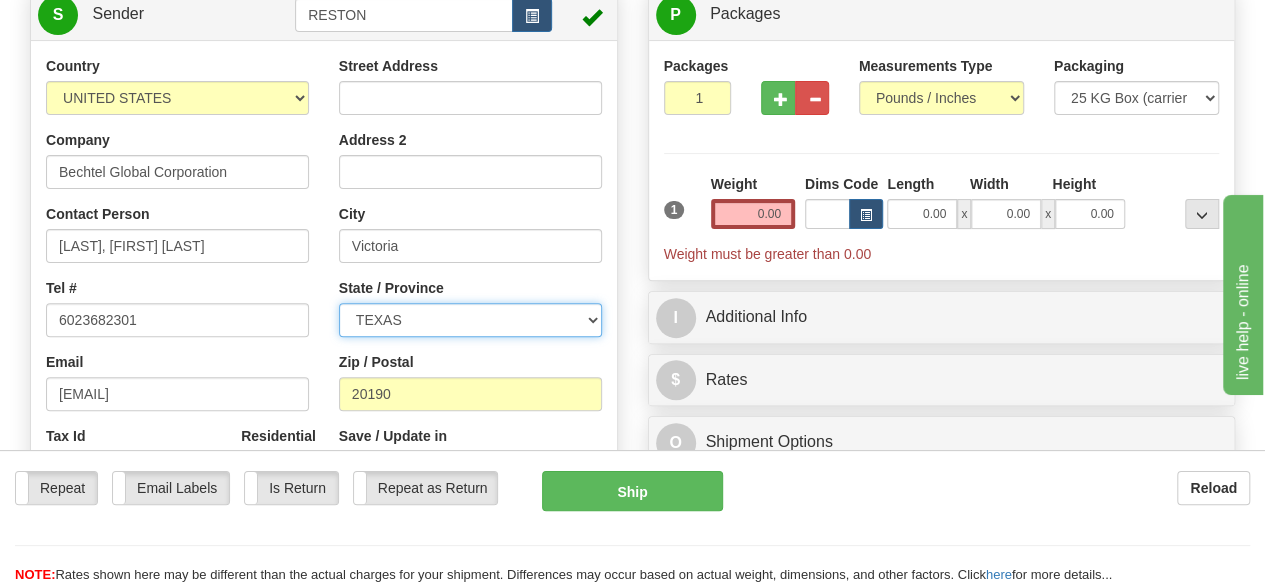 click on "ALABAMA ALASKA ARIZONA ARKANSAS Armed Forces America Armed Forces Europe Armed Forces Pacific CALIFORNIA COLORADO CONNECTICUT DELAWARE DISTRICT OF COLUMBIA FLORIDA GEORGIA HAWAII IDAHO ILLINOIS INDIANA IOWA KANSAS KENTUCKY LOUISIANA MAINE MARYLAND MASSACHUSETTS MICHIGAN MINNESOTA MISSISSIPPI MISSOURI MONTANA NEBRASKA NEVADA NEW HAMPSHIRE NEW JERSEY NEW MEXICO NEW YORK NORTH CAROLINA NORTH DAKOTA OHIO OKLAHOMA OREGON PENNSYLVANIA PUERTO RICO RHODE ISLAND SOUTH CAROLINA SOUTH DAKOTA TENNESSEE TEXAS UTAH VERMONT VIRGINIA WASHINGTON STATE WEST VIRGINIA WISCONSIN WYOMING" at bounding box center [470, 320] 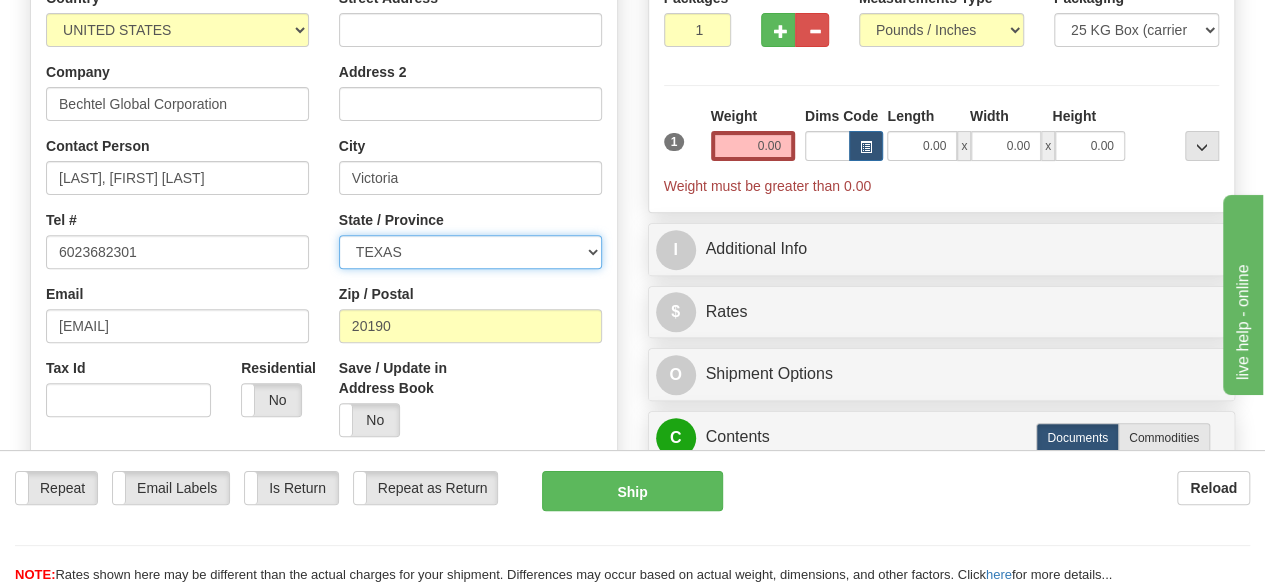 scroll, scrollTop: 300, scrollLeft: 0, axis: vertical 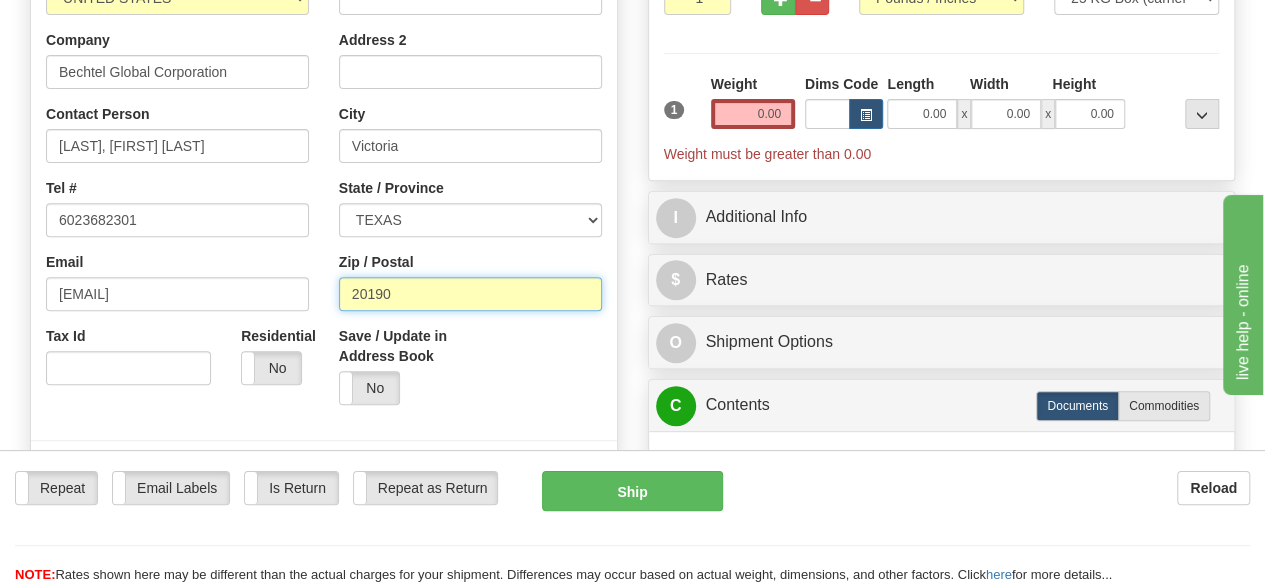 drag, startPoint x: 402, startPoint y: 285, endPoint x: 306, endPoint y: 294, distance: 96.42095 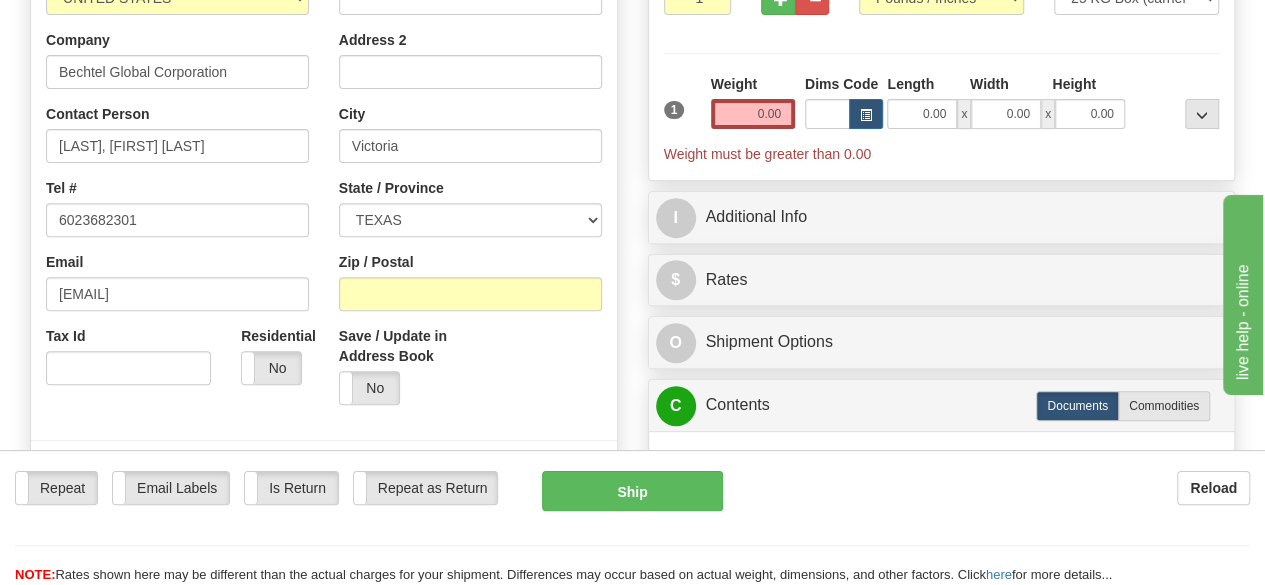 click on "City
[CITY]
State / Province
[STATE] [STATE] [STATE] [STATE] [STATE] [STATE] [STATE] [STATE] [STATE] [STATE] [STATE] [STATE] [STATE] [STATE] [STATE] [STATE] [STATE] [STATE] [STATE] [STATE] [STATE] [STATE] [STATE] [STATE] [STATE] [STATE] [STATE] [STATE] [STATE] [STATE] [STATE] [STATE] [STATE] [STATE] [STATE] [STATE] [STATE] [STATE] [STATE] [STATE] [STATE] [STATE]
Yes" at bounding box center [470, 188] 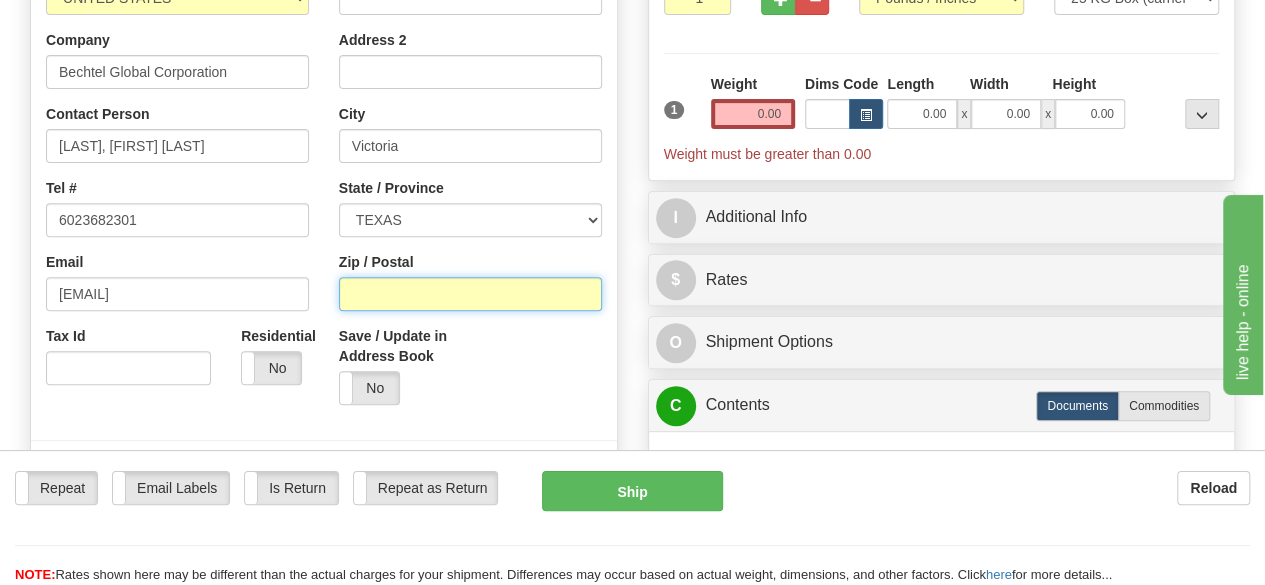 click on "Zip / Postal" at bounding box center (470, 294) 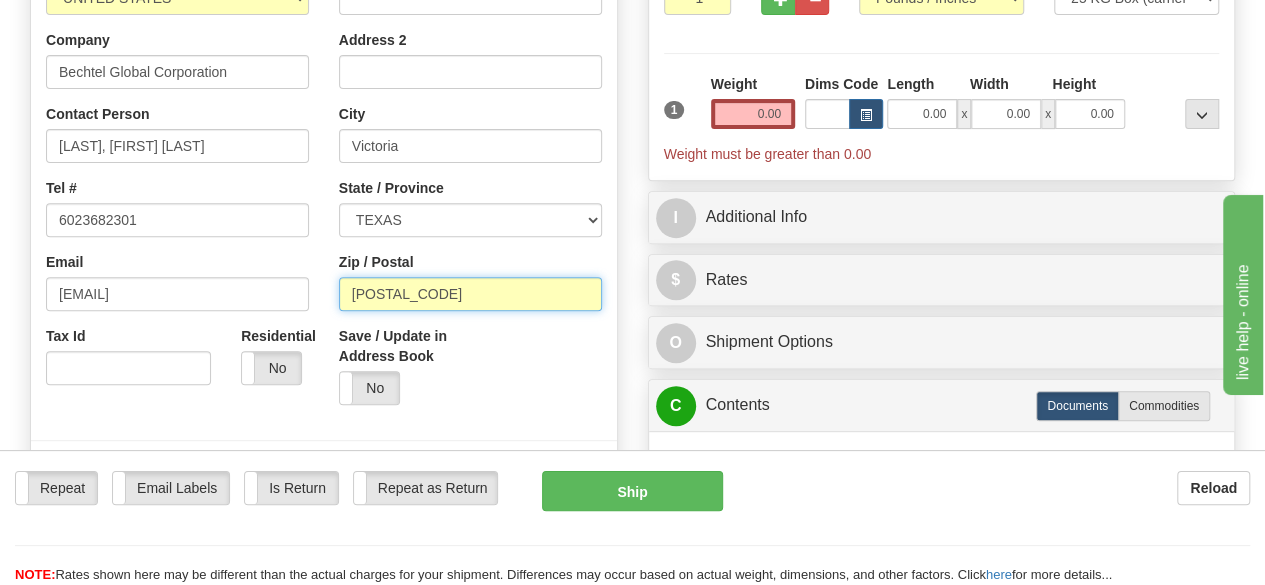 type on "[POSTAL_CODE]" 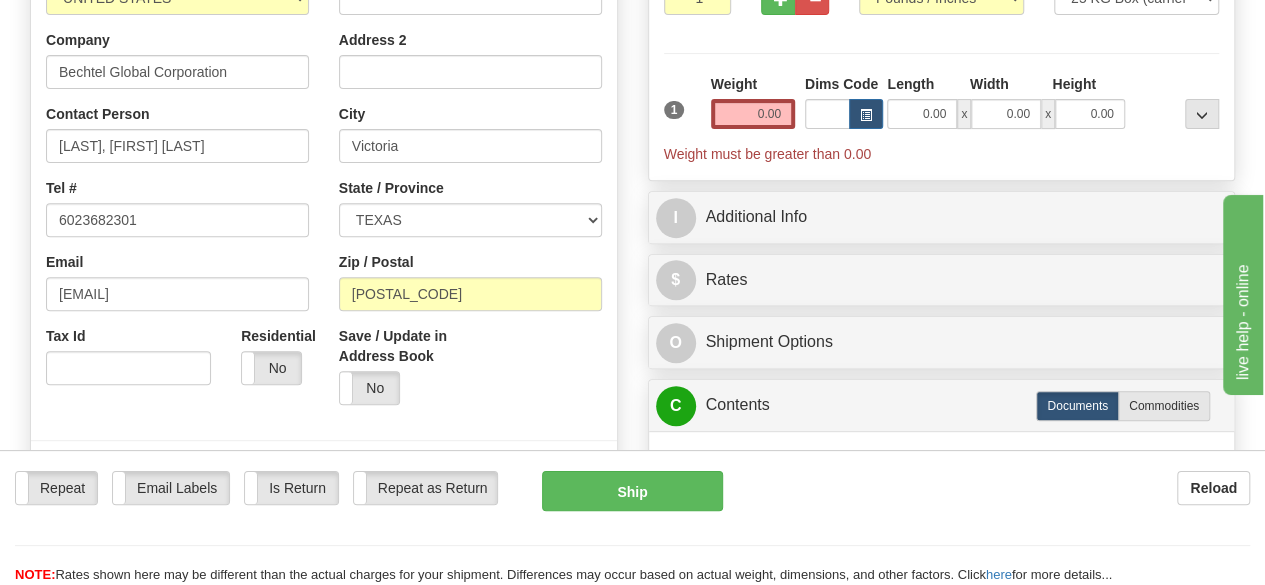 click on "Save / Update in Address Book
Yes No" at bounding box center [470, 373] 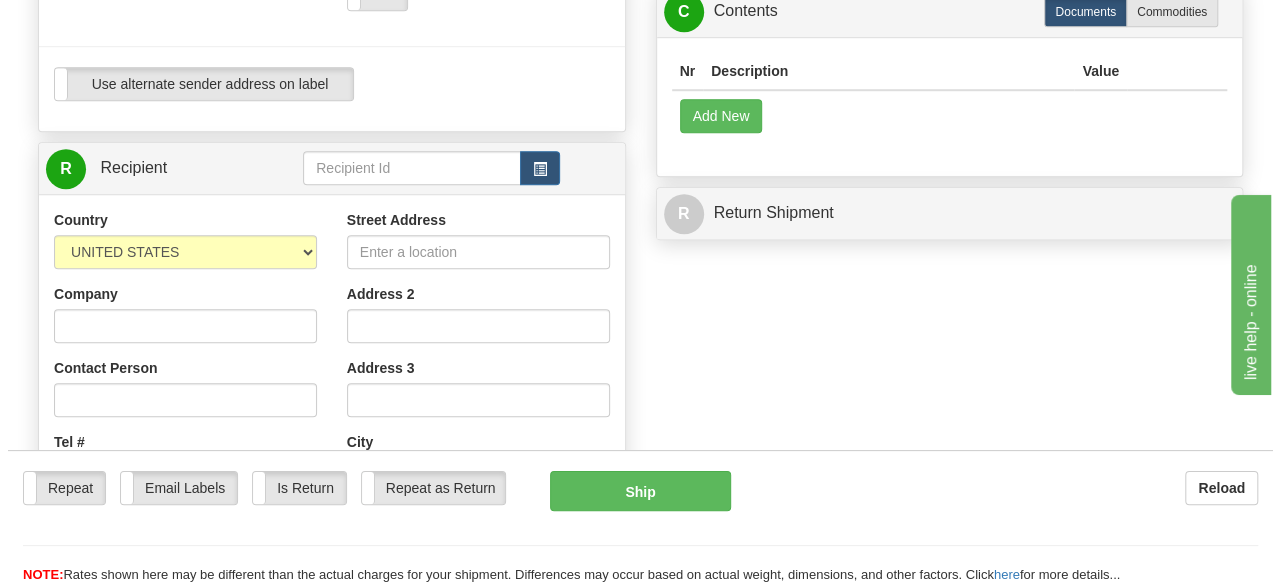 scroll, scrollTop: 700, scrollLeft: 0, axis: vertical 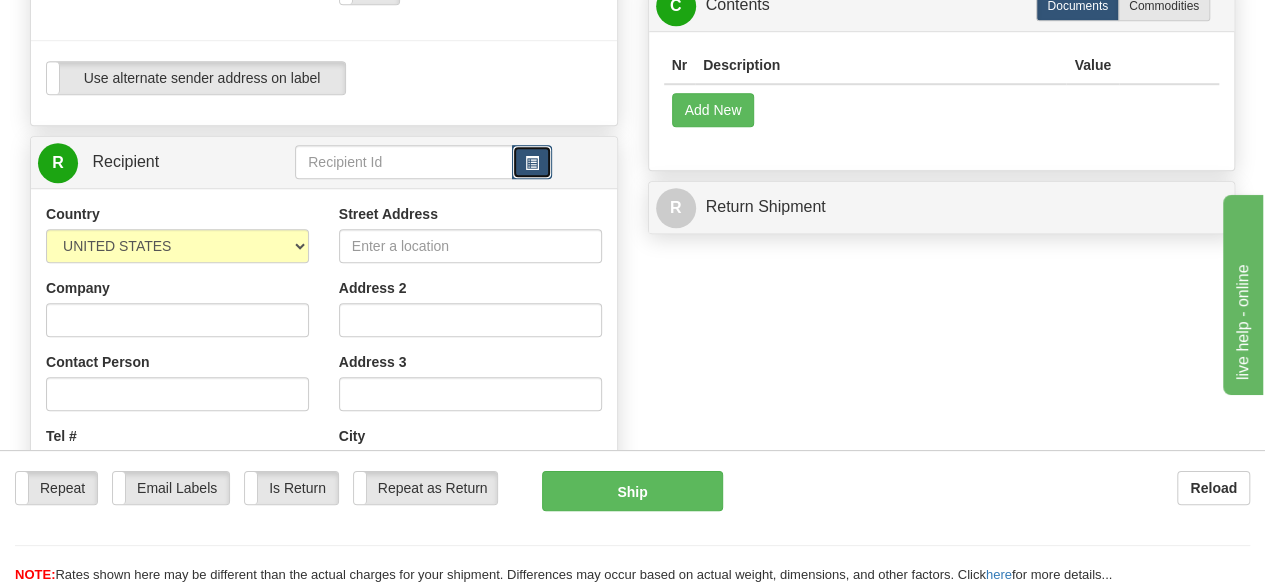 click at bounding box center (532, 162) 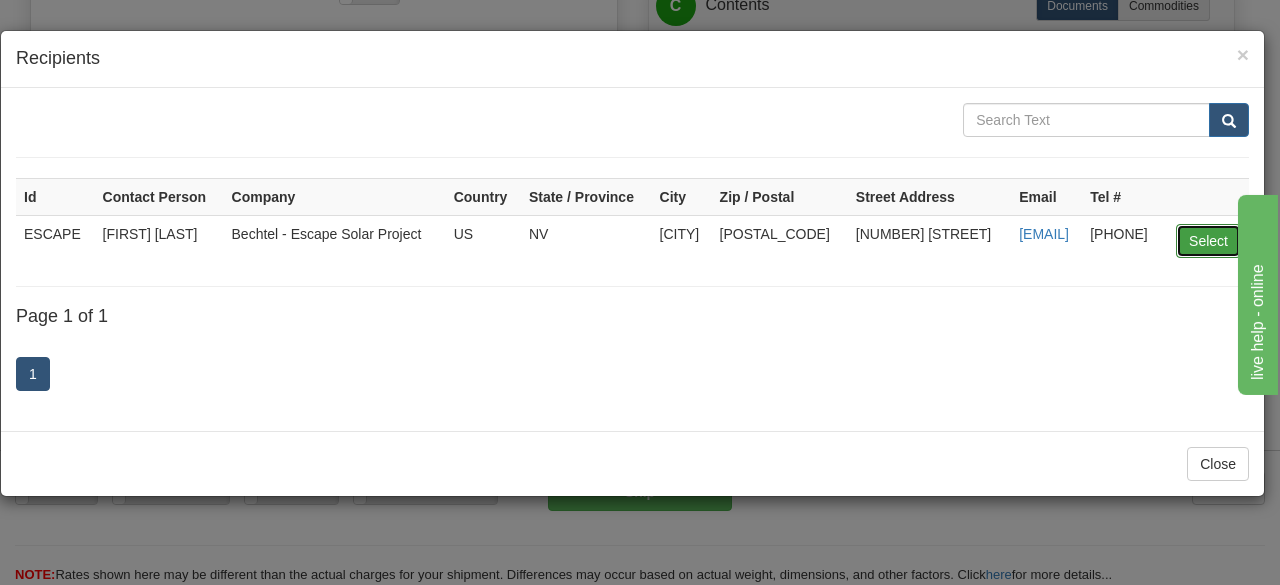 click on "Select" at bounding box center [1208, 241] 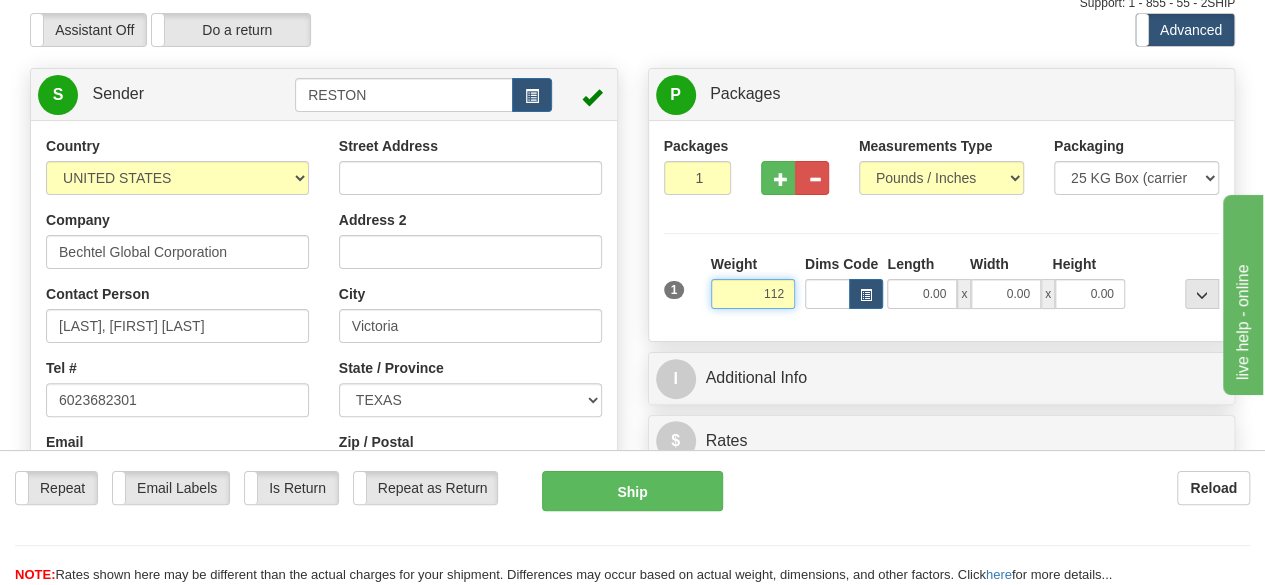 scroll, scrollTop: 220, scrollLeft: 0, axis: vertical 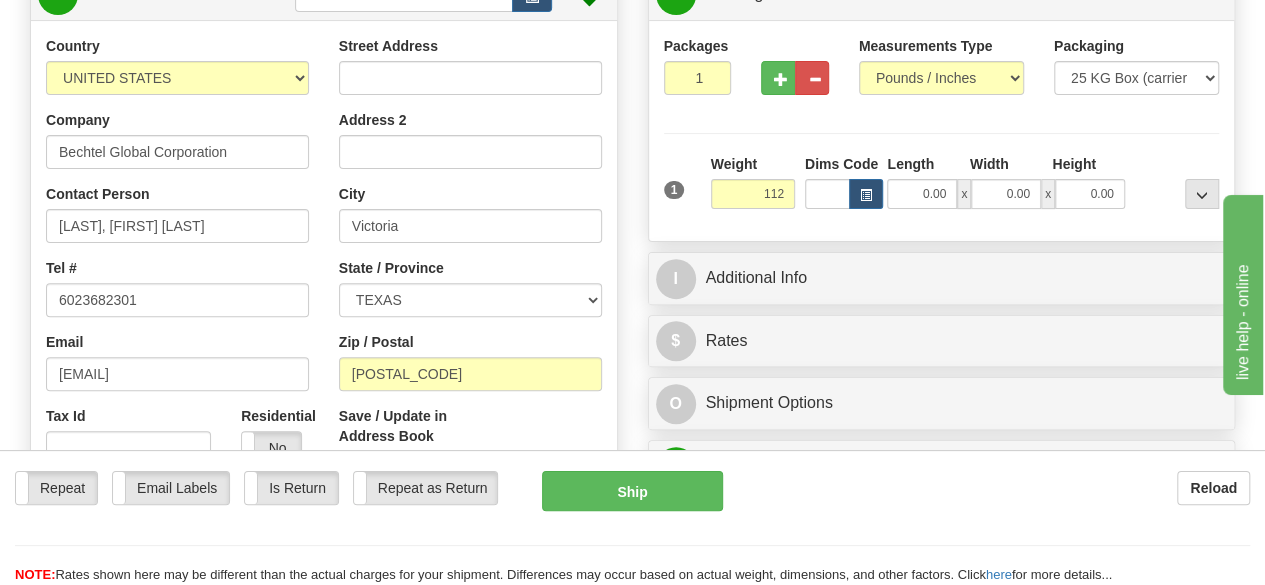 type on "112.00" 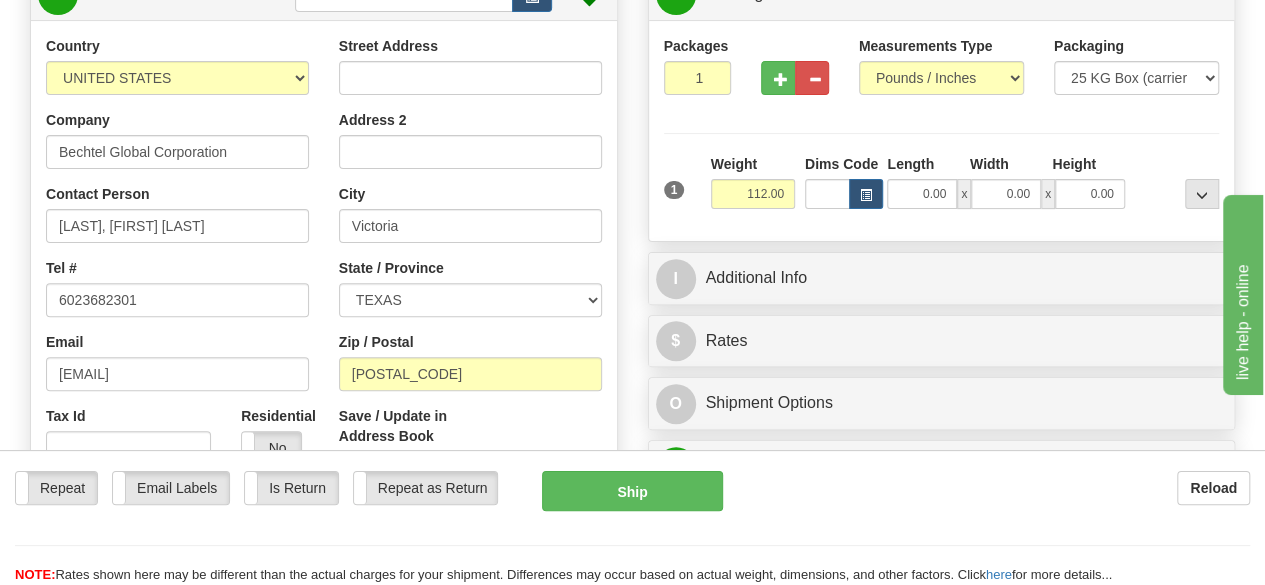 click on "Packages                                              1
1
Measurements Type" at bounding box center [942, 130] 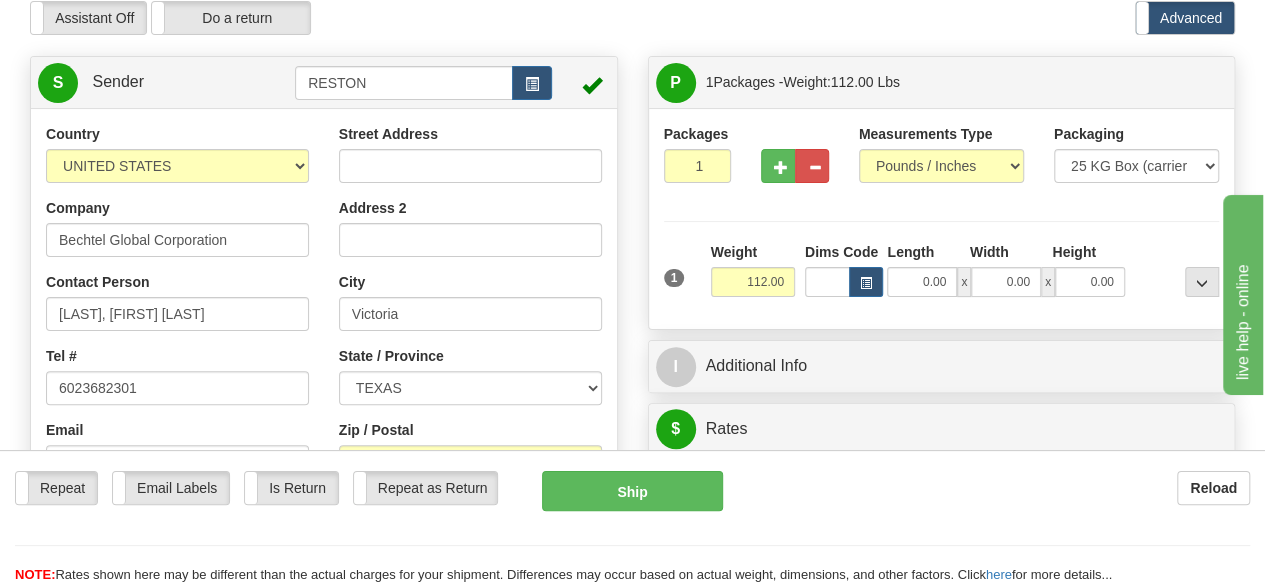 scroll, scrollTop: 120, scrollLeft: 0, axis: vertical 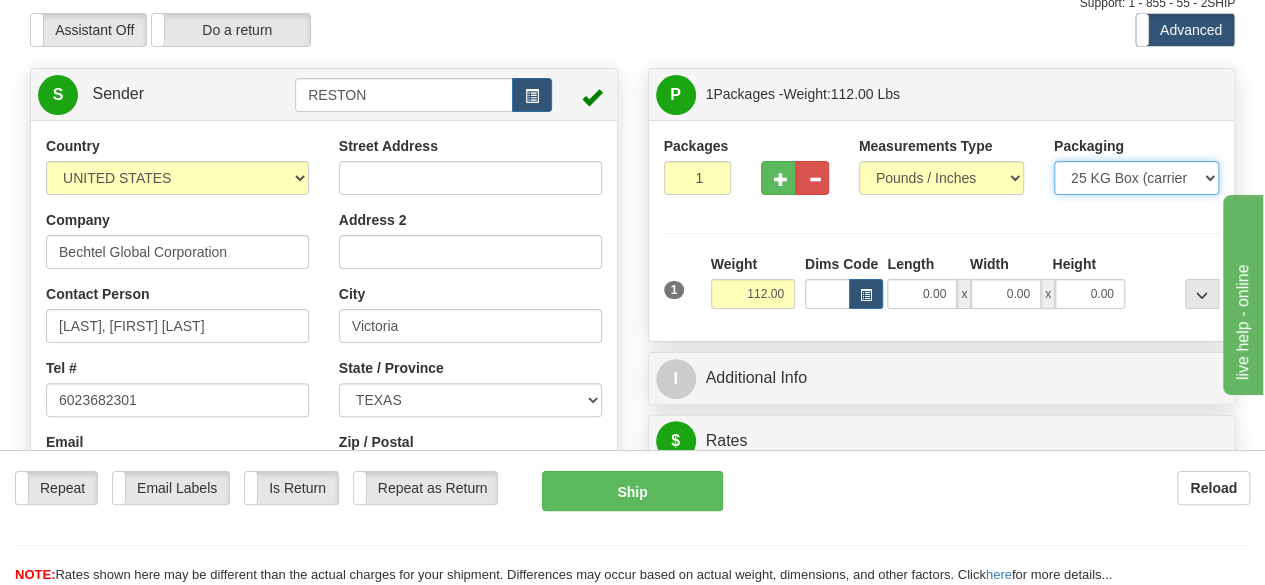 click on "Your Packaging (customer supplied)
Envelope (carrier supplied)
Pack (carrier supplied)
Box (carrier supplied)
Tube (carrier supplied)
10 KG Box (carrier supplied)
25 KG Box (carrier supplied)
Euro Pallet
Pallet
LOSCAM Pallet
Drum
Non Standard Package" at bounding box center [1136, 178] 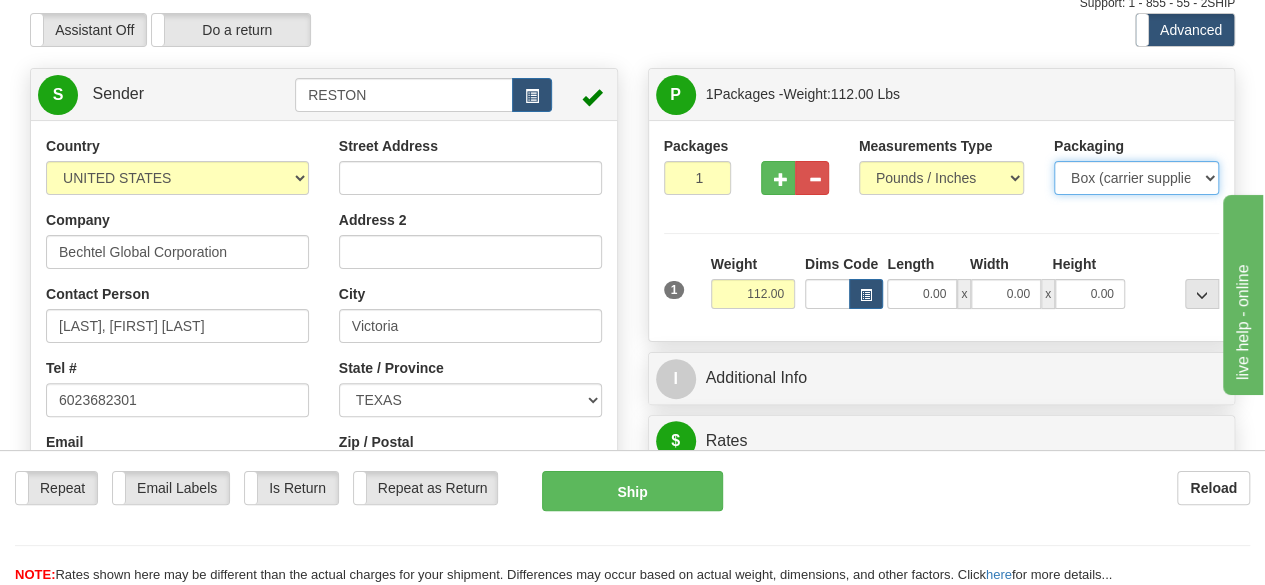 click on "Your Packaging (customer supplied)
Envelope (carrier supplied)
Pack (carrier supplied)
Box (carrier supplied)
Tube (carrier supplied)
10 KG Box (carrier supplied)
25 KG Box (carrier supplied)
Euro Pallet
Pallet
LOSCAM Pallet
Drum
Non Standard Package" at bounding box center [1136, 178] 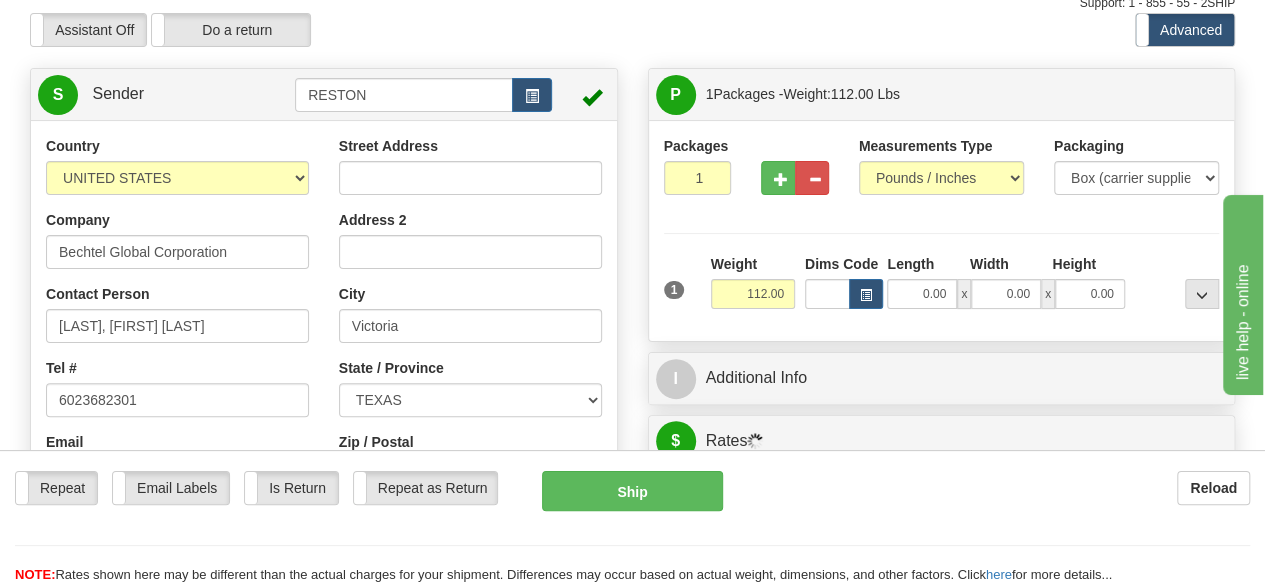 click on "Packages                                              1
1
Measurements Type" at bounding box center (942, 231) 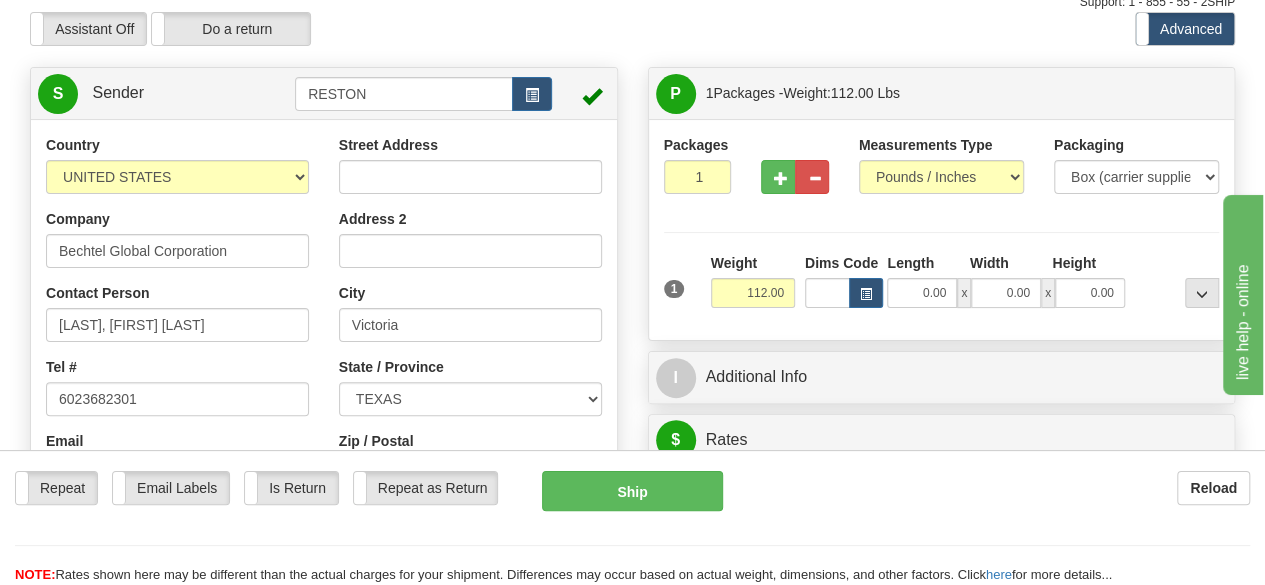 scroll, scrollTop: 120, scrollLeft: 0, axis: vertical 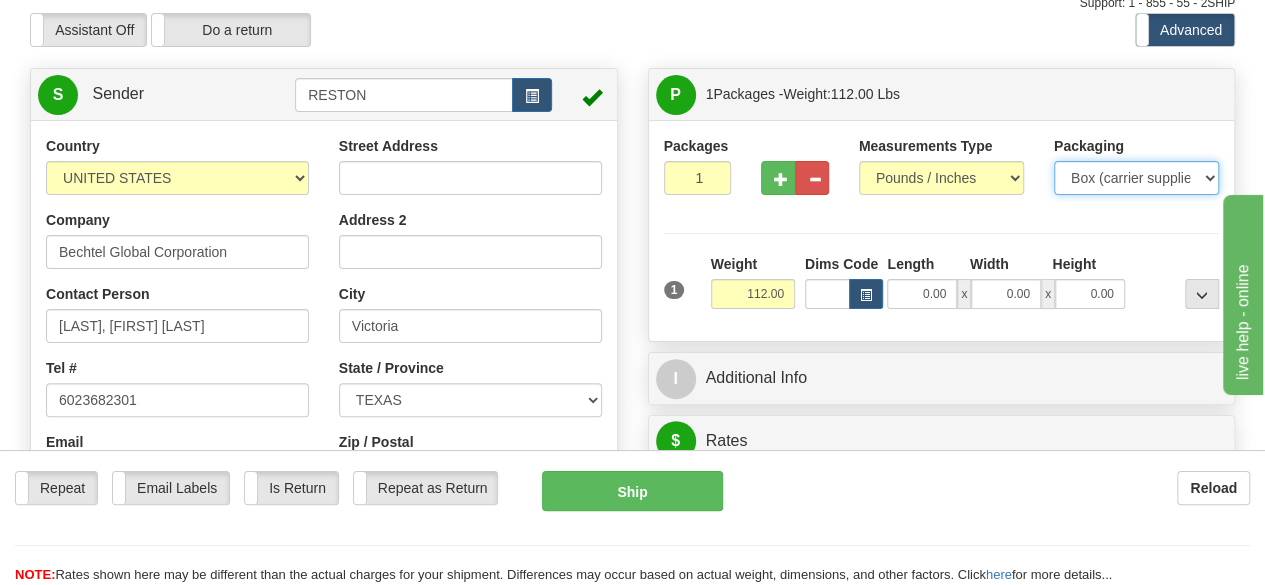 click on "Your Packaging (customer supplied)
Envelope (carrier supplied)
Pack (carrier supplied)
Box (carrier supplied)
Tube (carrier supplied)
10 KG Box (carrier supplied)
25 KG Box (carrier supplied)
Euro Pallet
Pallet
LOSCAM Pallet
Drum
Non Standard Package" at bounding box center (1136, 178) 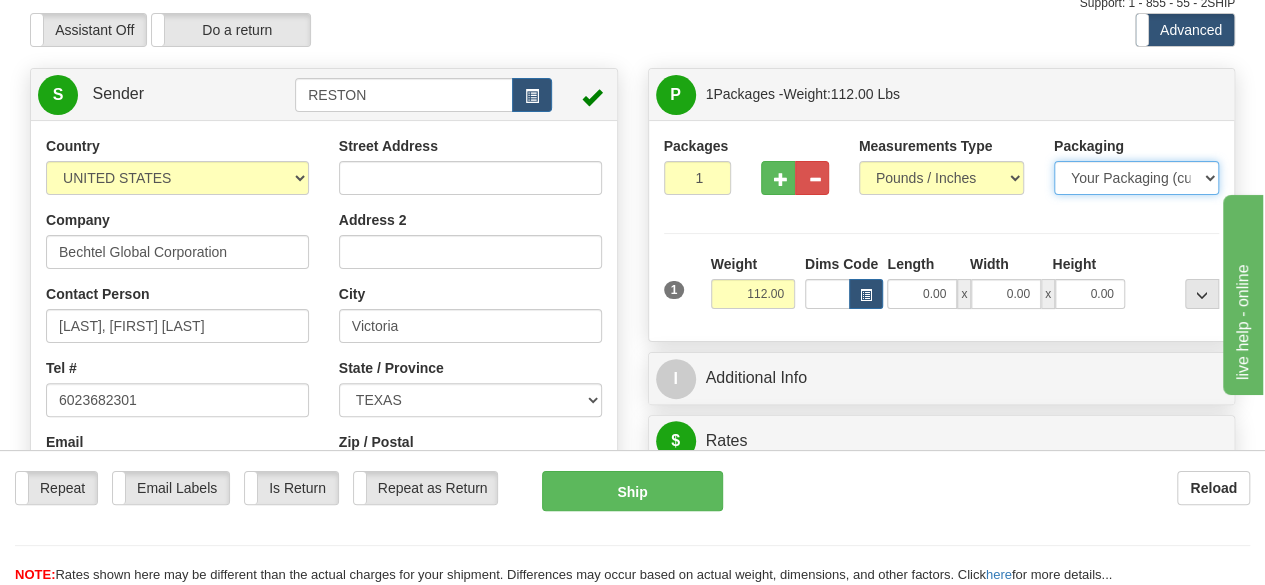 click on "Your Packaging (customer supplied)
Envelope (carrier supplied)
Pack (carrier supplied)
Box (carrier supplied)
Tube (carrier supplied)
10 KG Box (carrier supplied)
25 KG Box (carrier supplied)
Euro Pallet
Pallet
LOSCAM Pallet
Drum
Non Standard Package" at bounding box center (1136, 178) 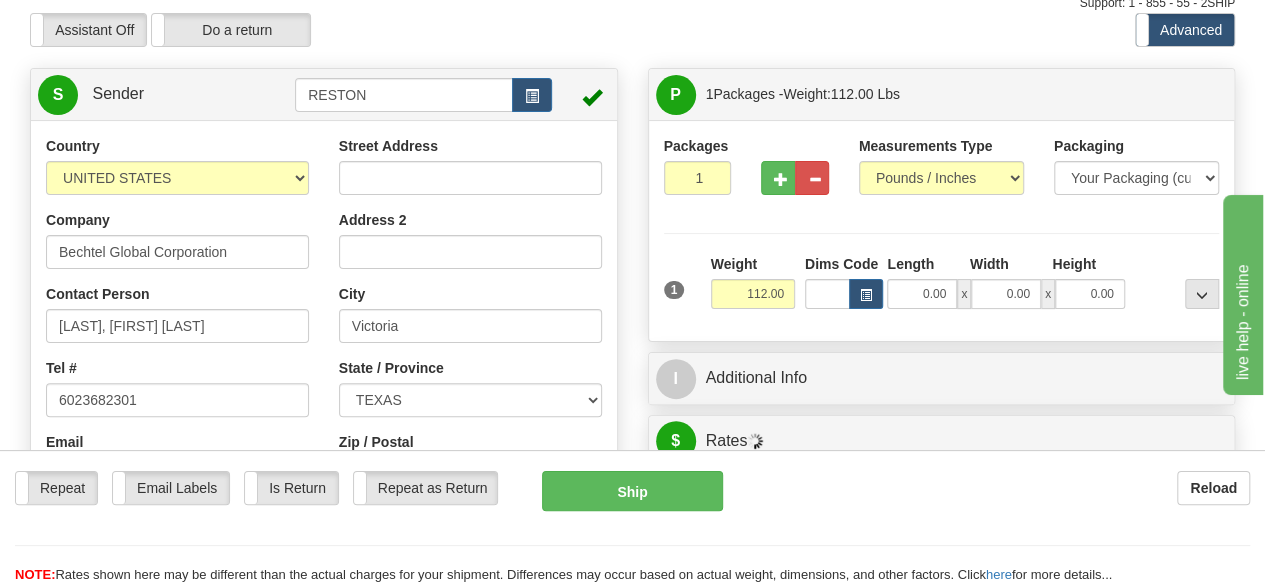 click at bounding box center [324, 388] 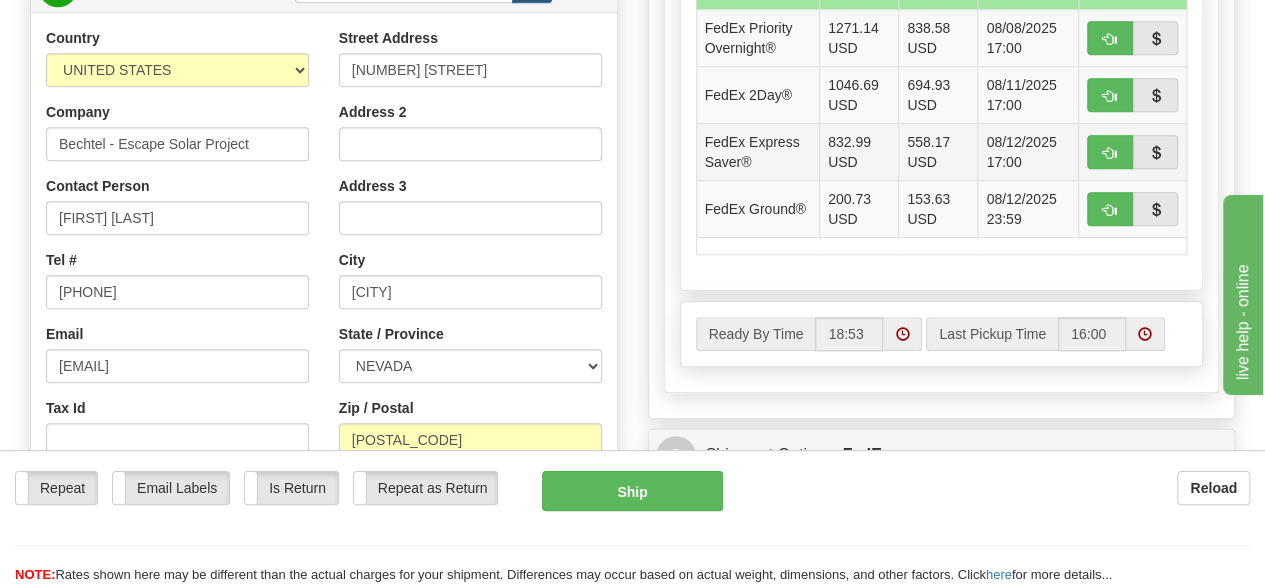 scroll, scrollTop: 920, scrollLeft: 0, axis: vertical 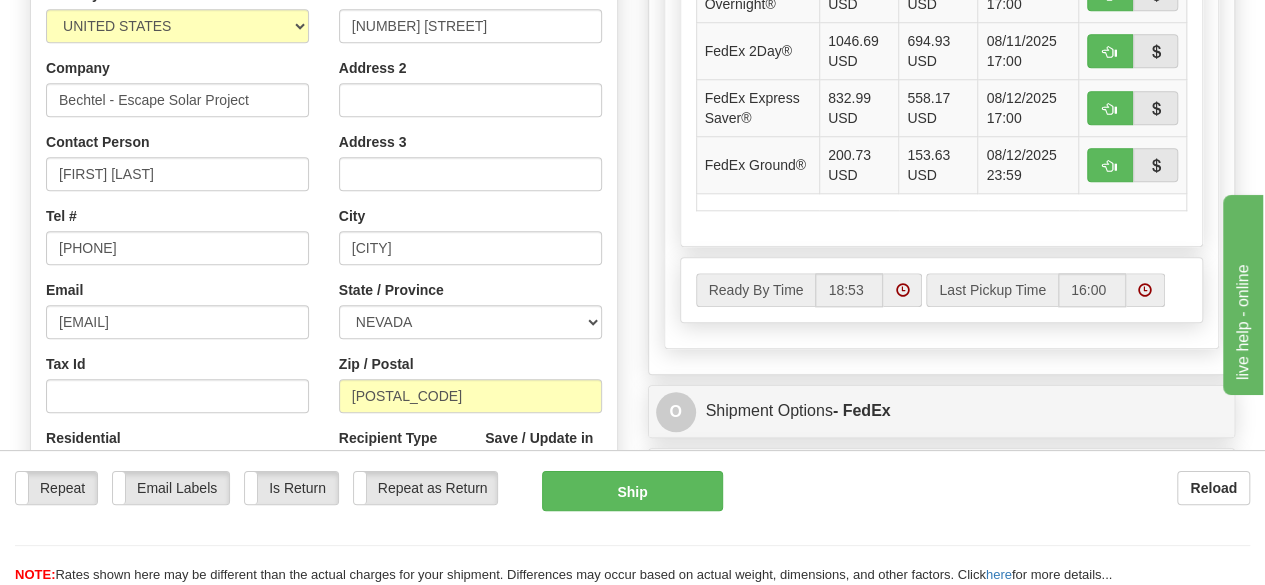 click at bounding box center (902, 290) 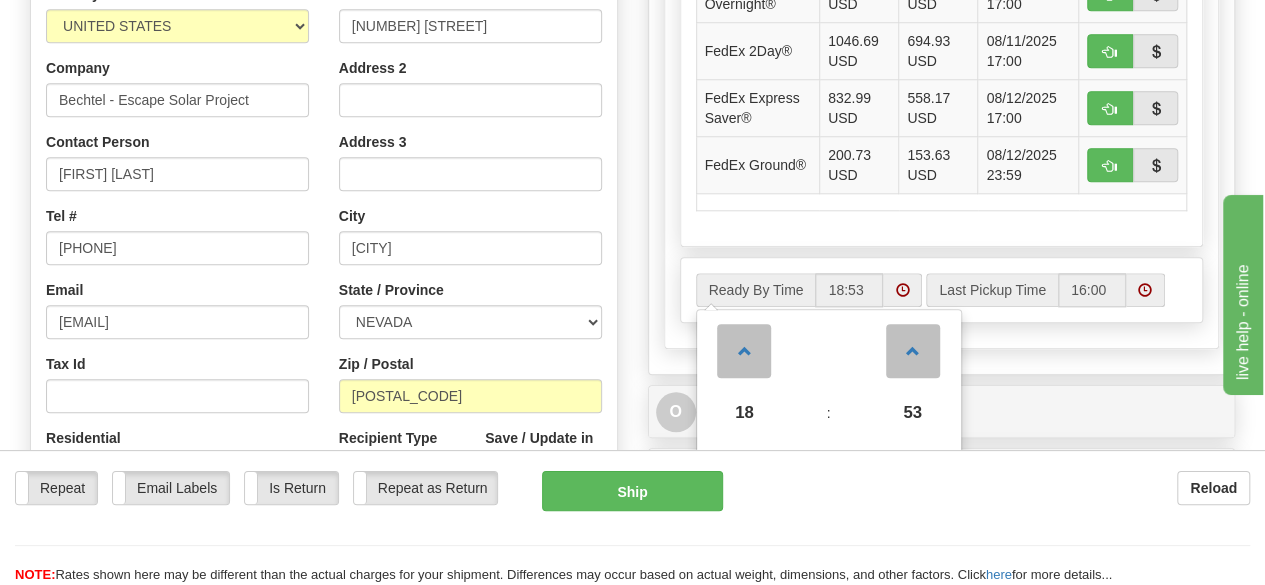 click on "A change has been made which could impact your rate estimate. To ensure the estimate is as accurate as possible, please refresh rates.
Press the Refresh Rates button to view rates. A change has been made which could impact your rate estimate.
Rates Service Filters" at bounding box center (942, 19) 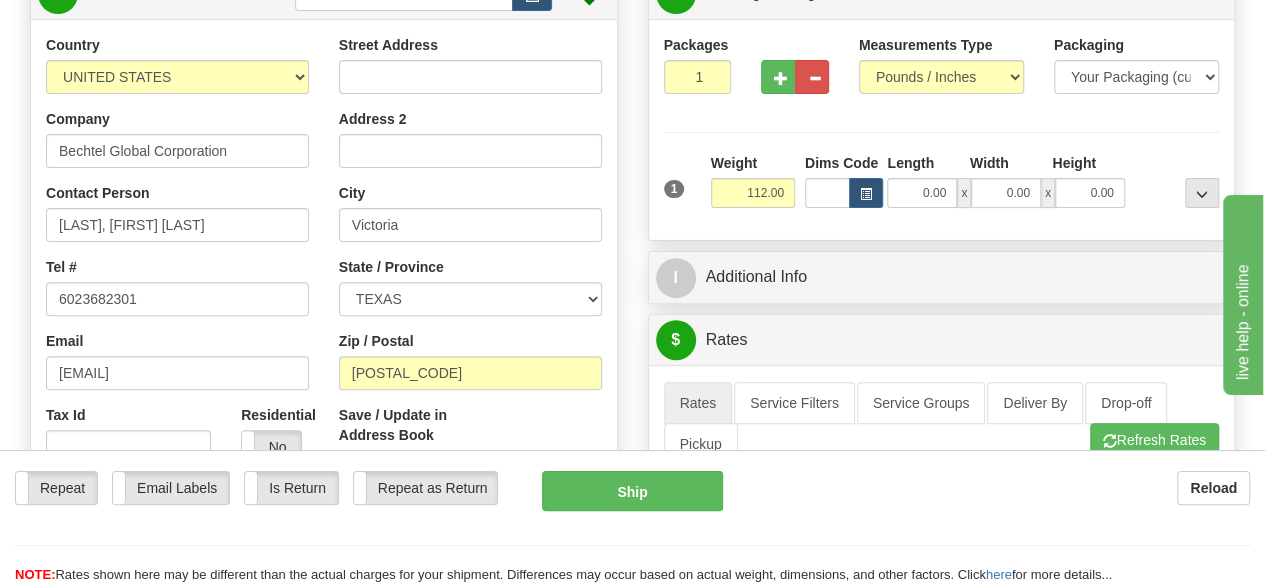scroll, scrollTop: 220, scrollLeft: 0, axis: vertical 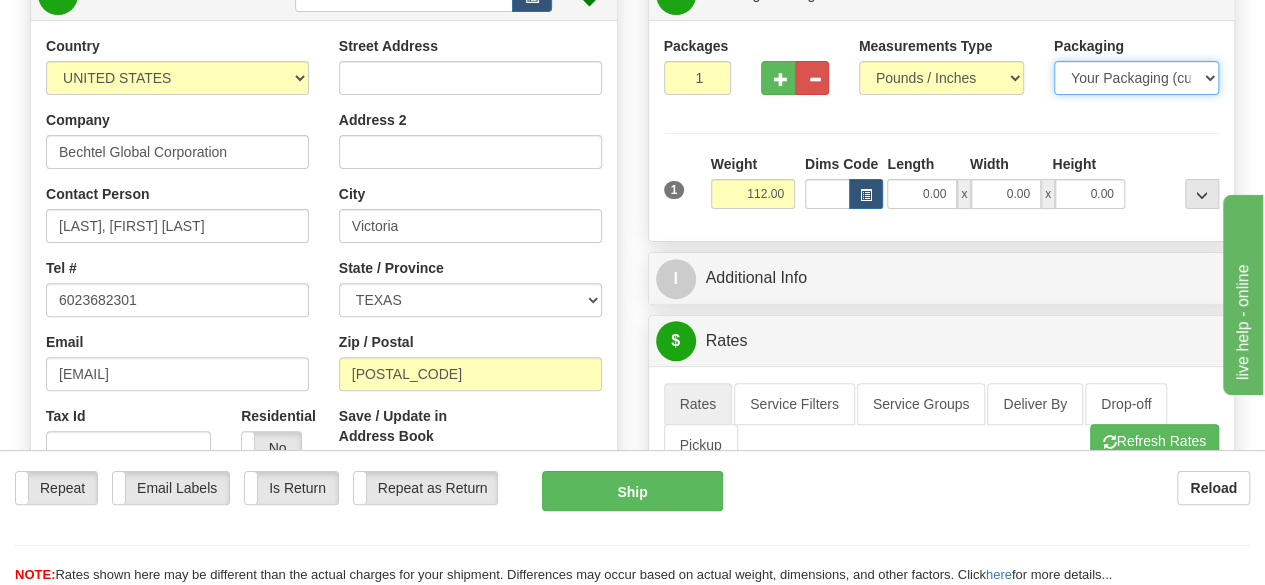 click on "Your Packaging (customer supplied)
Envelope (carrier supplied)
Pack (carrier supplied)
Box (carrier supplied)
Tube (carrier supplied)
10 KG Box (carrier supplied)
25 KG Box (carrier supplied)
Euro Pallet
Pallet
LOSCAM Pallet
Drum
Non Standard Package" at bounding box center (1136, 78) 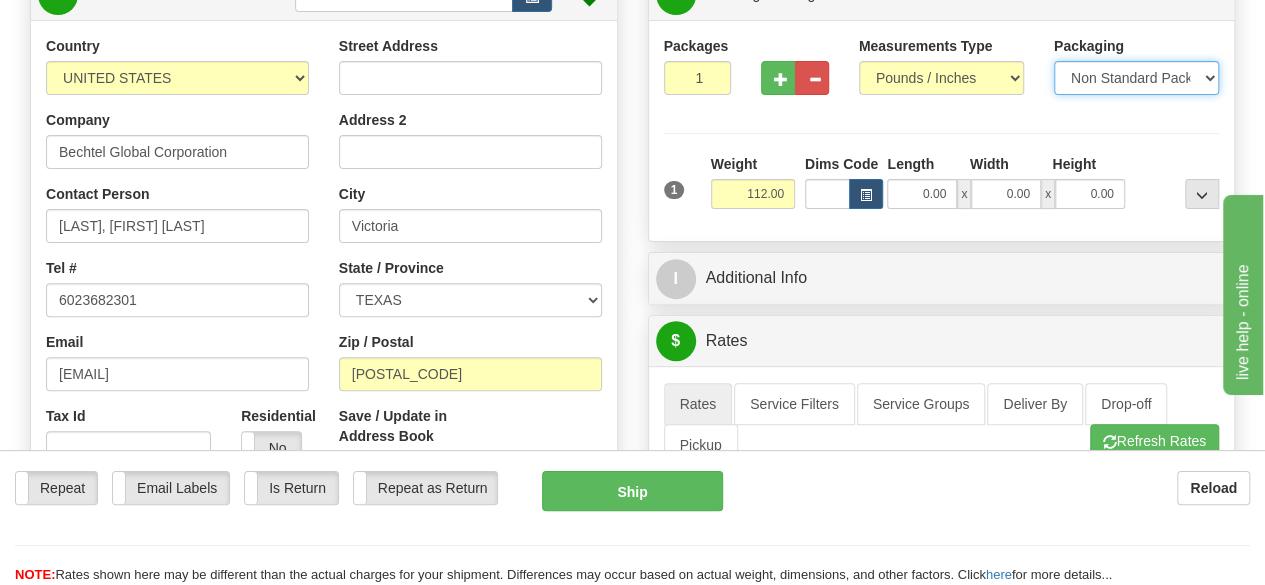 click on "Your Packaging (customer supplied)
Envelope (carrier supplied)
Pack (carrier supplied)
Box (carrier supplied)
Tube (carrier supplied)
10 KG Box (carrier supplied)
25 KG Box (carrier supplied)
Euro Pallet
Pallet
LOSCAM Pallet
Drum
Non Standard Package" at bounding box center [1136, 78] 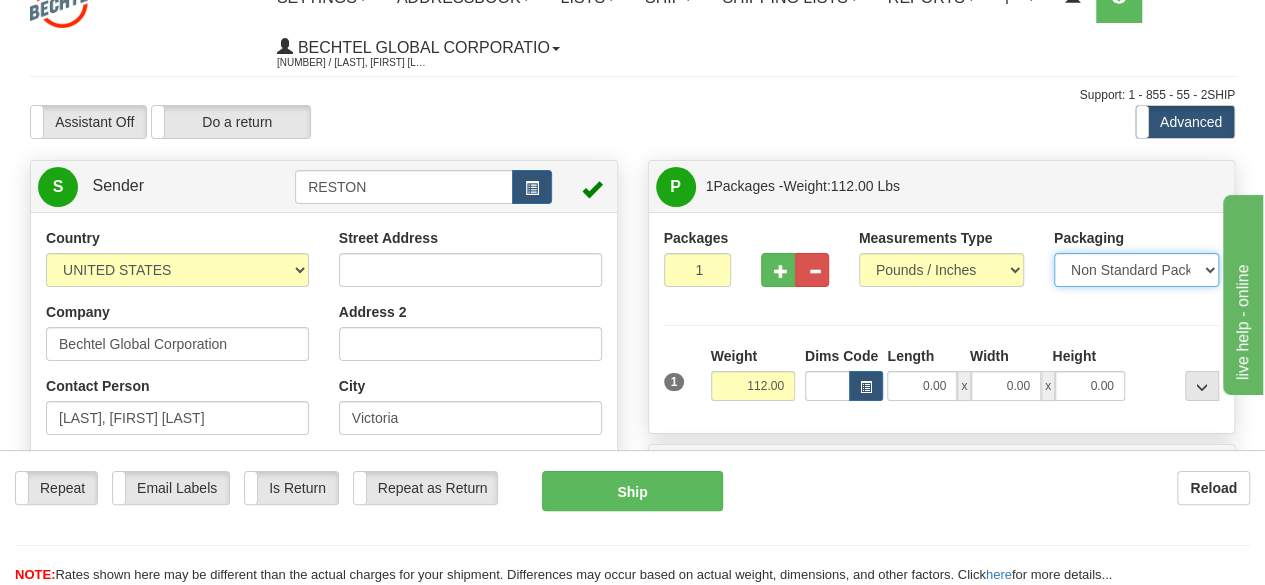 scroll, scrollTop: 20, scrollLeft: 0, axis: vertical 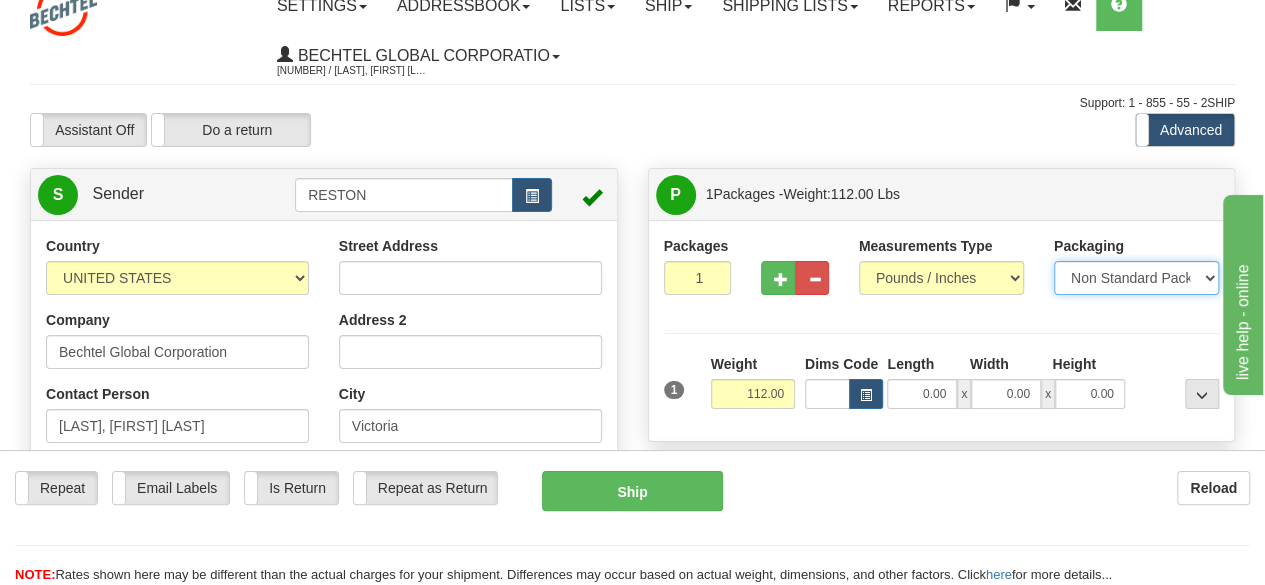 click on "Your Packaging (customer supplied)
Envelope (carrier supplied)
Pack (carrier supplied)
Box (carrier supplied)
Tube (carrier supplied)
10 KG Box (carrier supplied)
25 KG Box (carrier supplied)
Euro Pallet
Pallet
LOSCAM Pallet
Drum
Non Standard Package" at bounding box center [1136, 278] 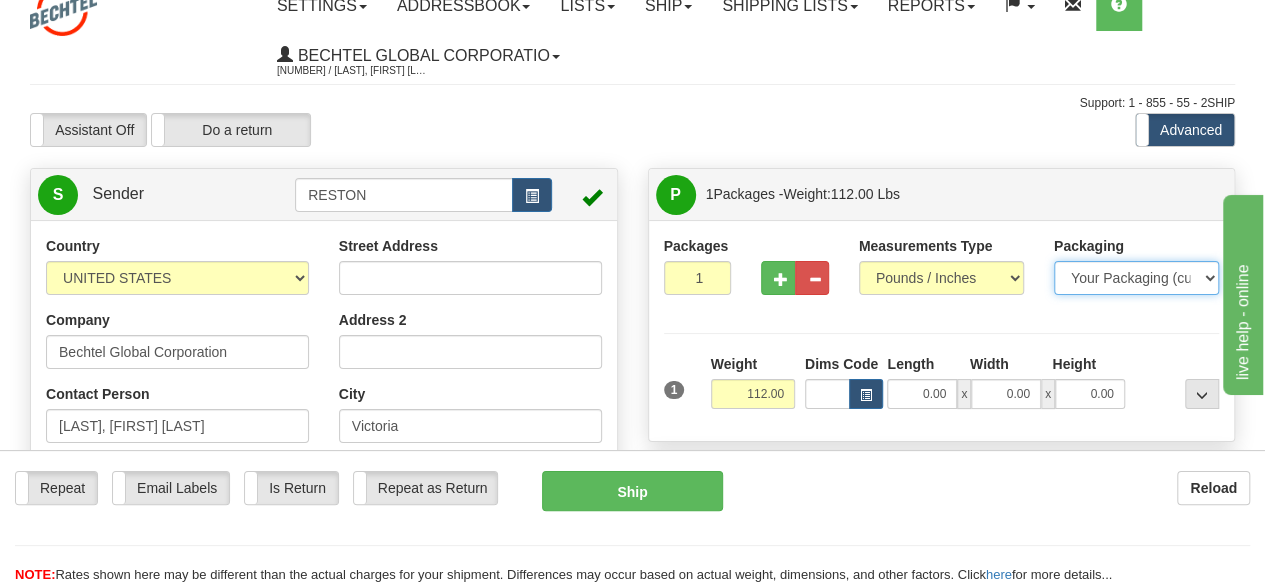 click on "Your Packaging (customer supplied)
Envelope (carrier supplied)
Pack (carrier supplied)
Box (carrier supplied)
Tube (carrier supplied)
10 KG Box (carrier supplied)
25 KG Box (carrier supplied)
Euro Pallet
Pallet
LOSCAM Pallet
Drum
Non Standard Package" at bounding box center [1136, 278] 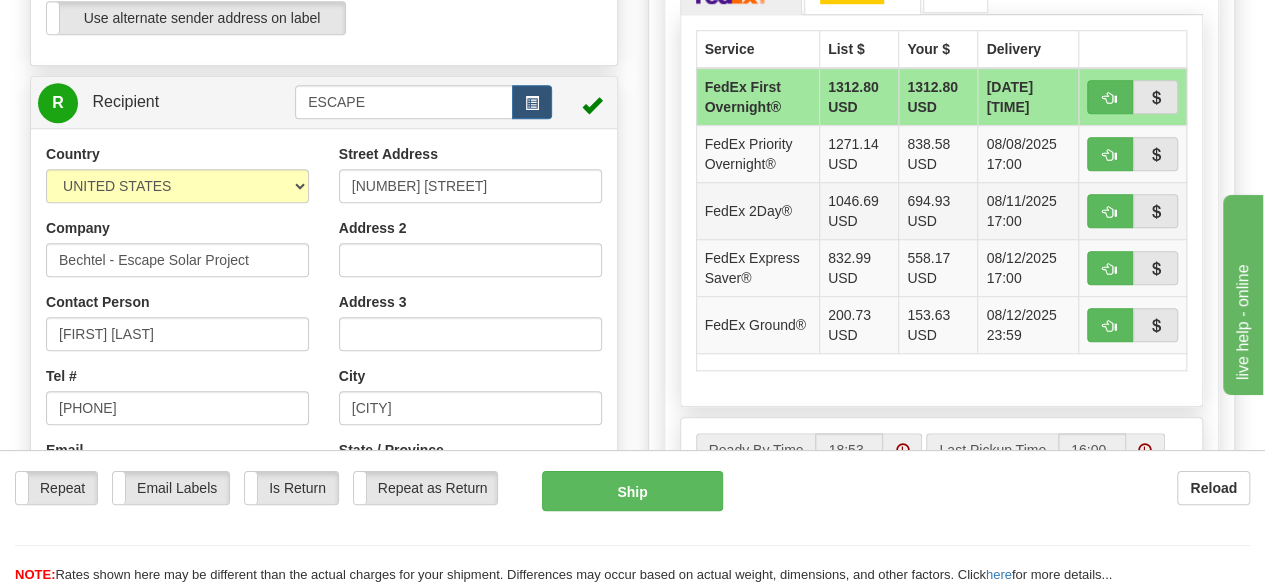 scroll, scrollTop: 720, scrollLeft: 0, axis: vertical 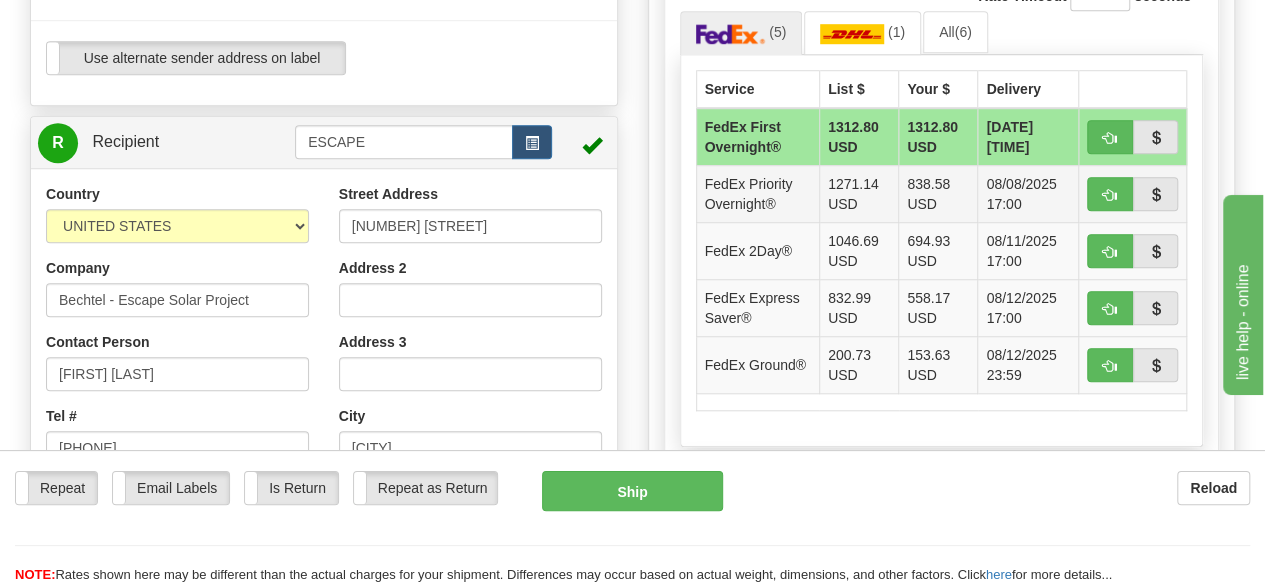 click on "FedEx Priority Overnight®" at bounding box center [757, 193] 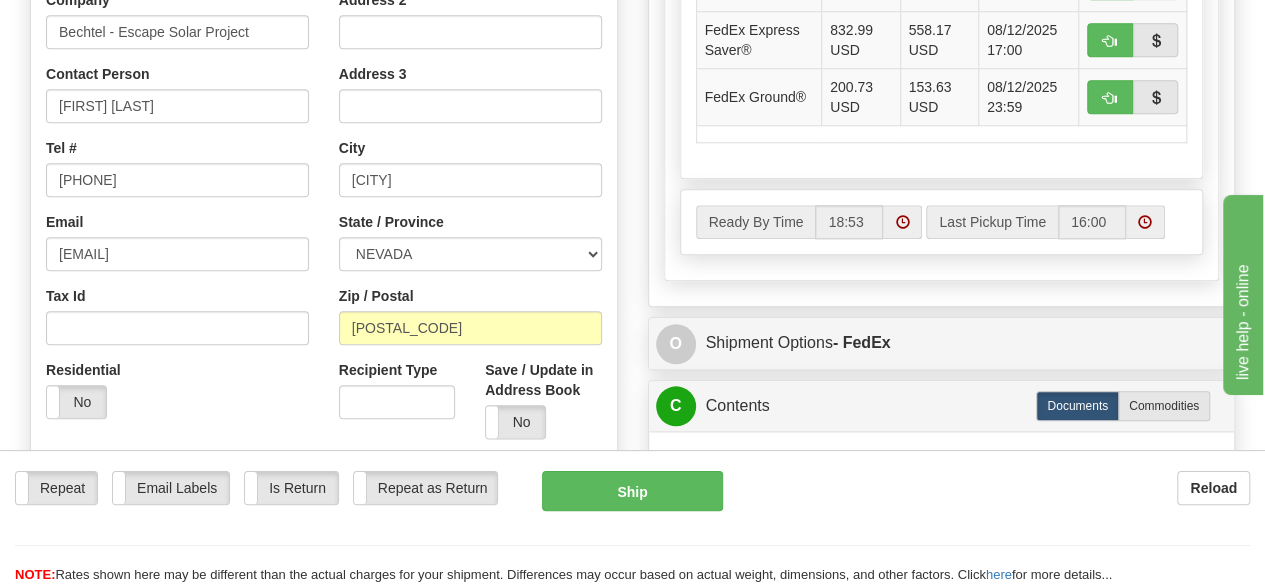 scroll, scrollTop: 1020, scrollLeft: 0, axis: vertical 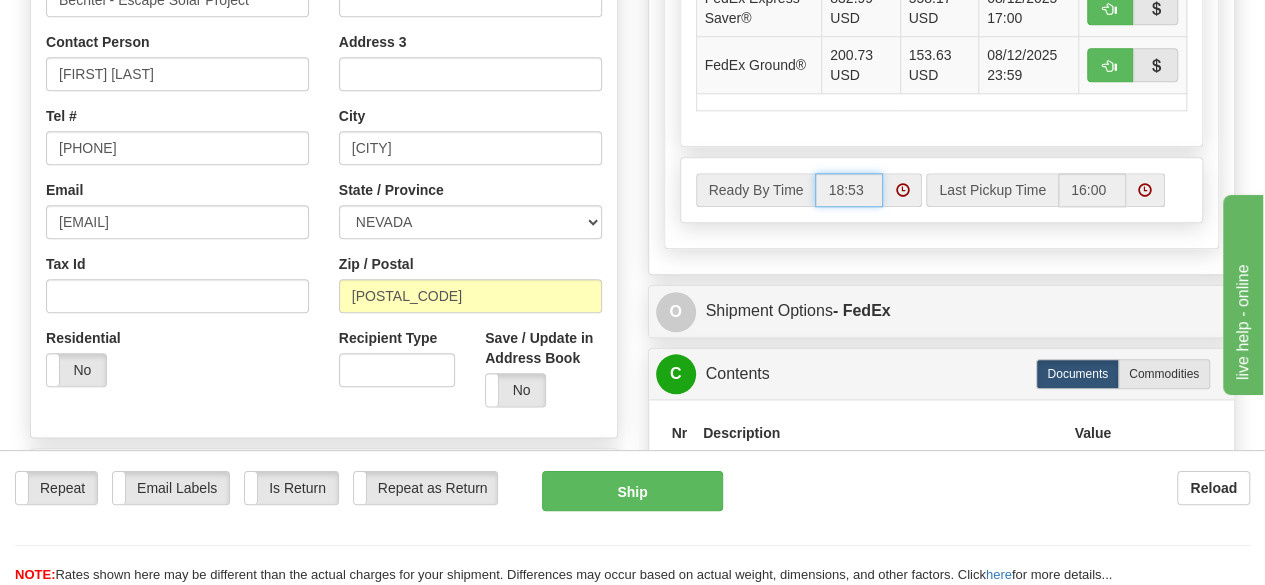 click on "18:53" at bounding box center [849, 190] 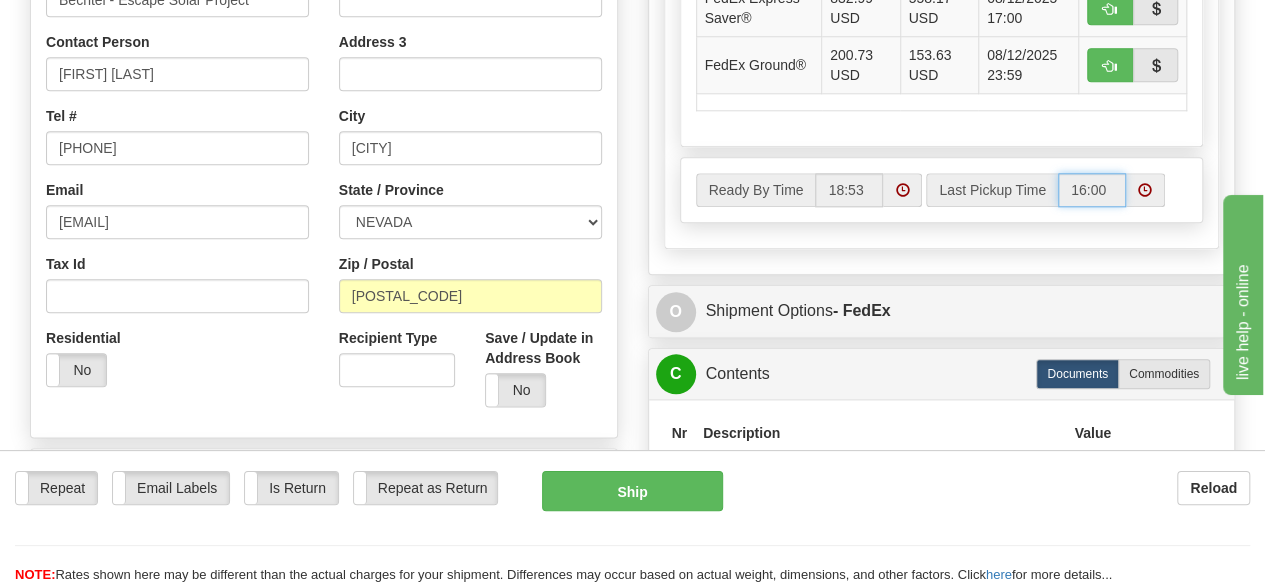 click on "16:00" at bounding box center (1092, 190) 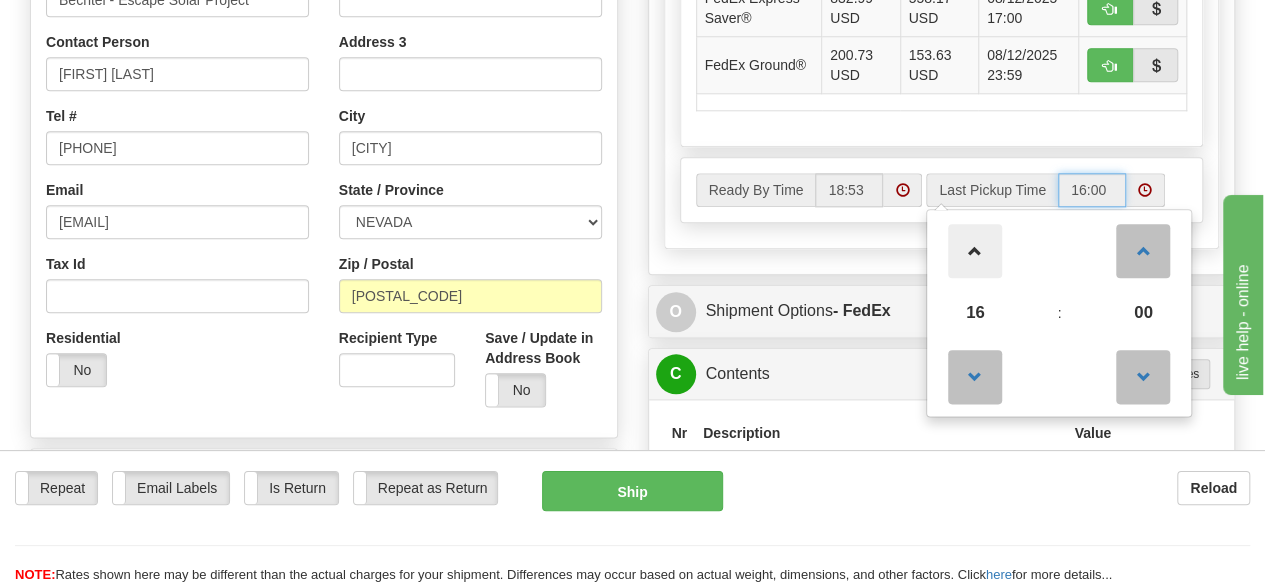 click at bounding box center [975, 251] 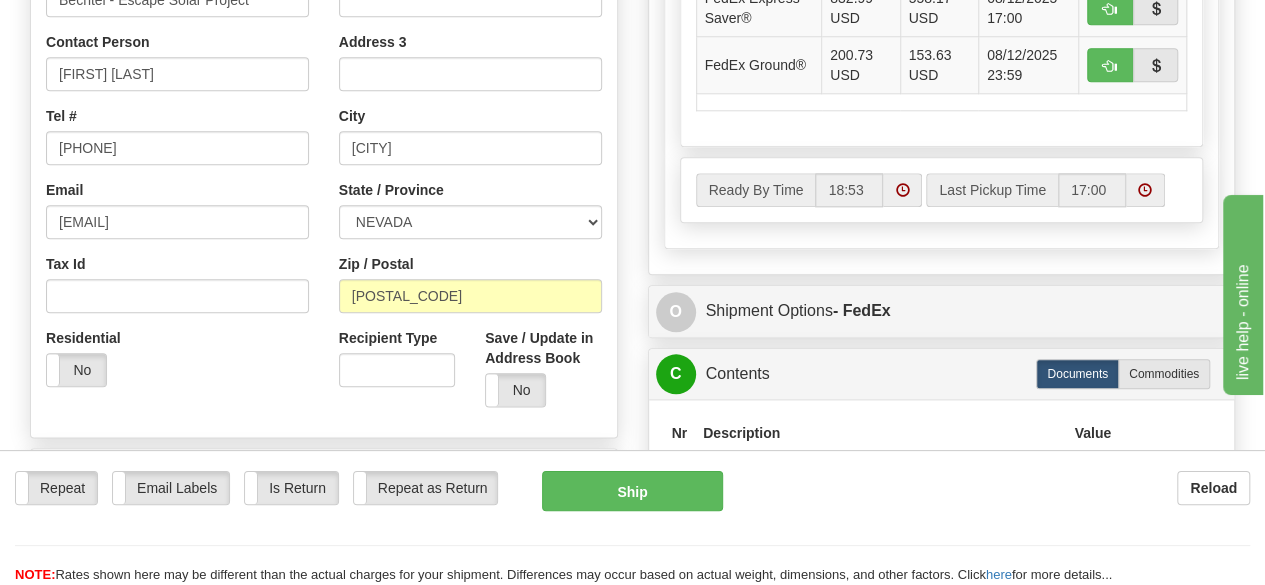 click on "Rate Timeout
60
seconds
(5)
(1)
All  (6)
List $" at bounding box center [942, -43] 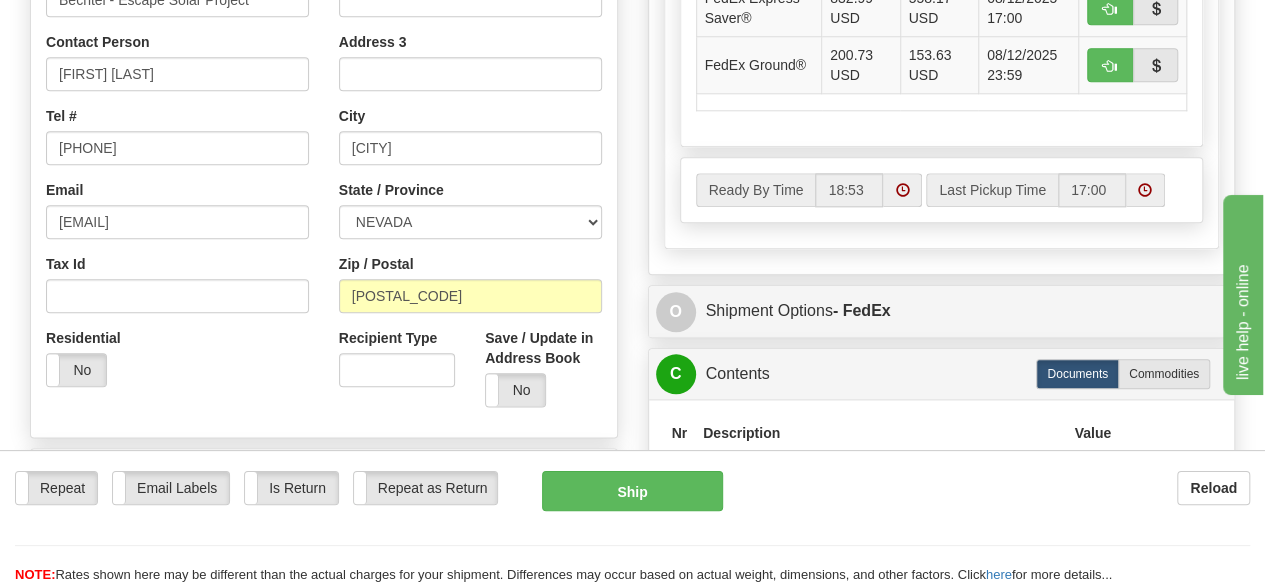 click at bounding box center (1145, 190) 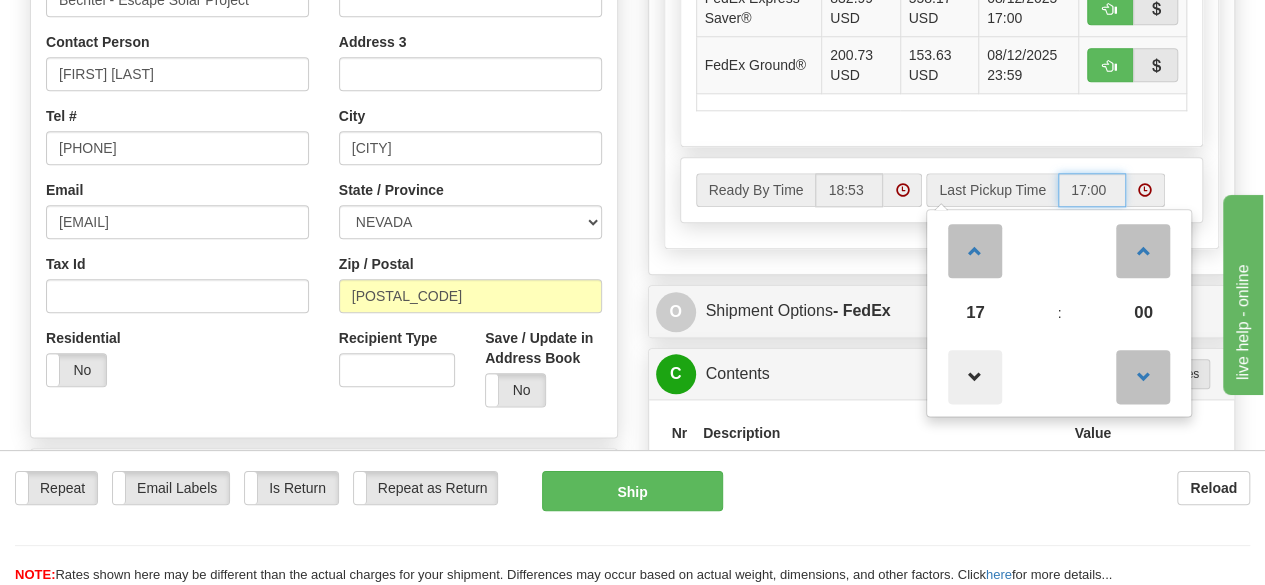 click at bounding box center (975, 377) 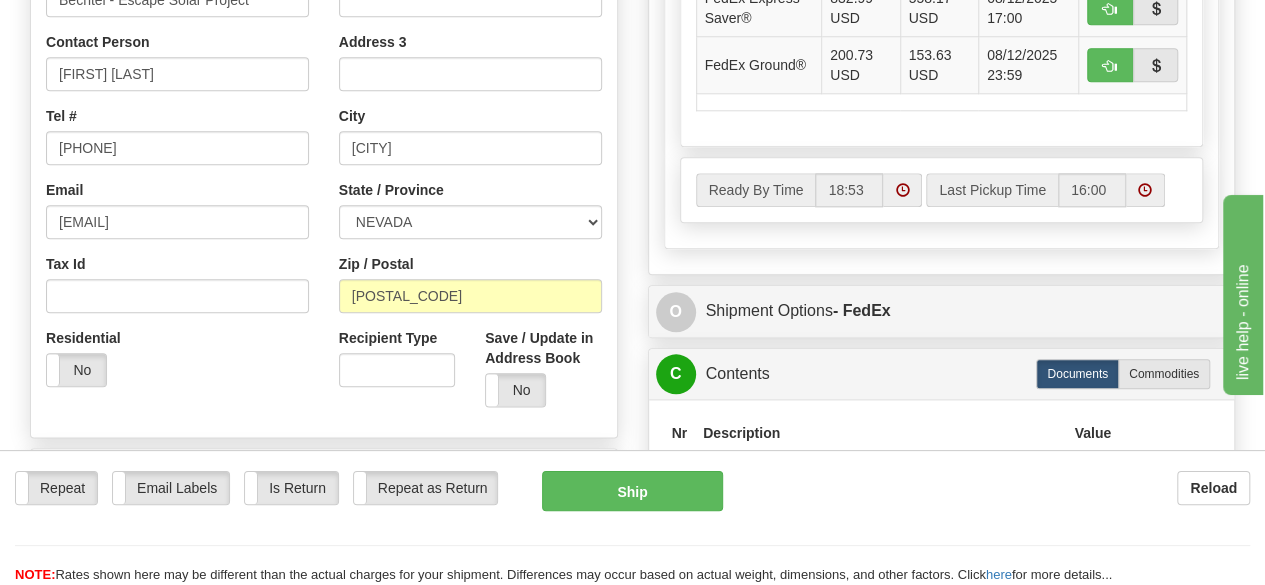 click on "Ready By Time
18:53
16:00" at bounding box center [942, 195] 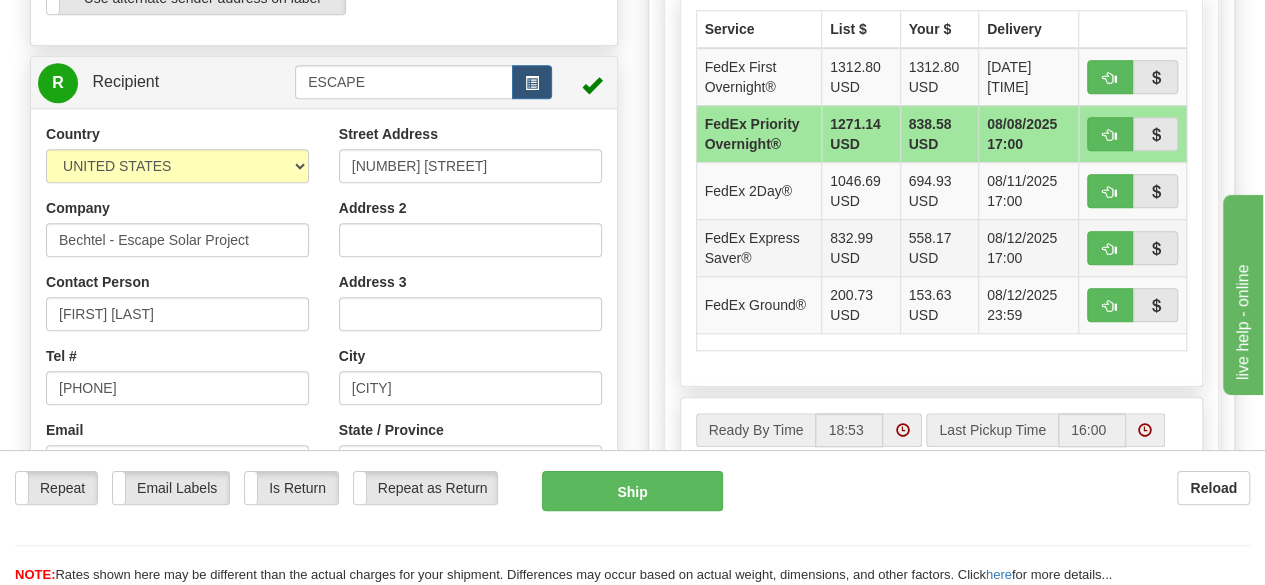 scroll, scrollTop: 920, scrollLeft: 0, axis: vertical 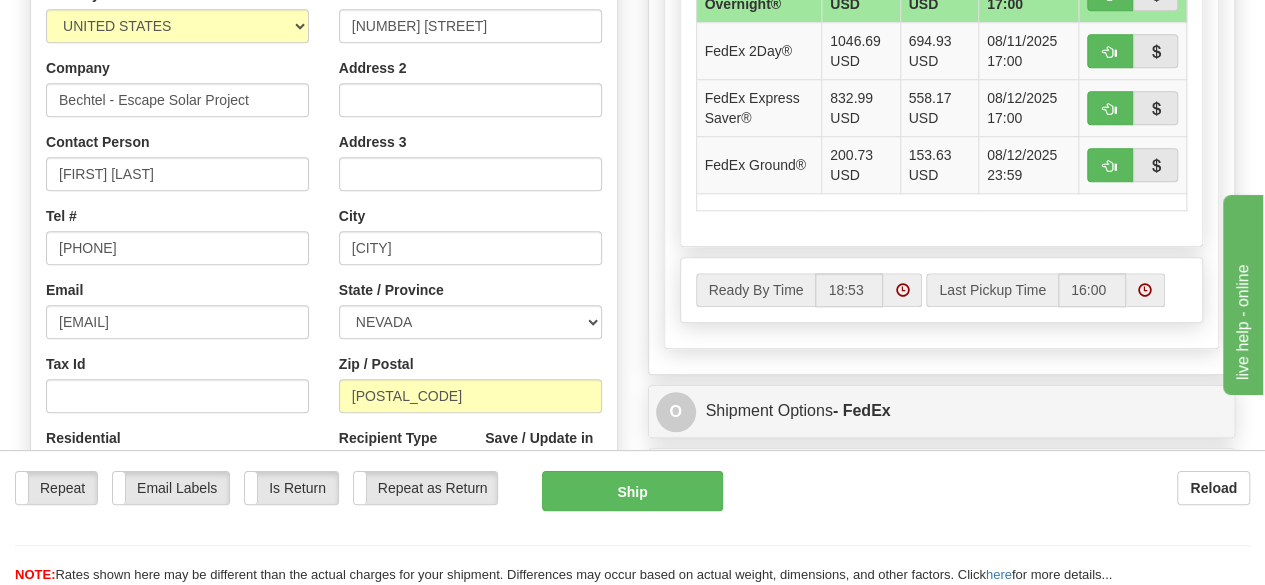 click at bounding box center [1145, 290] 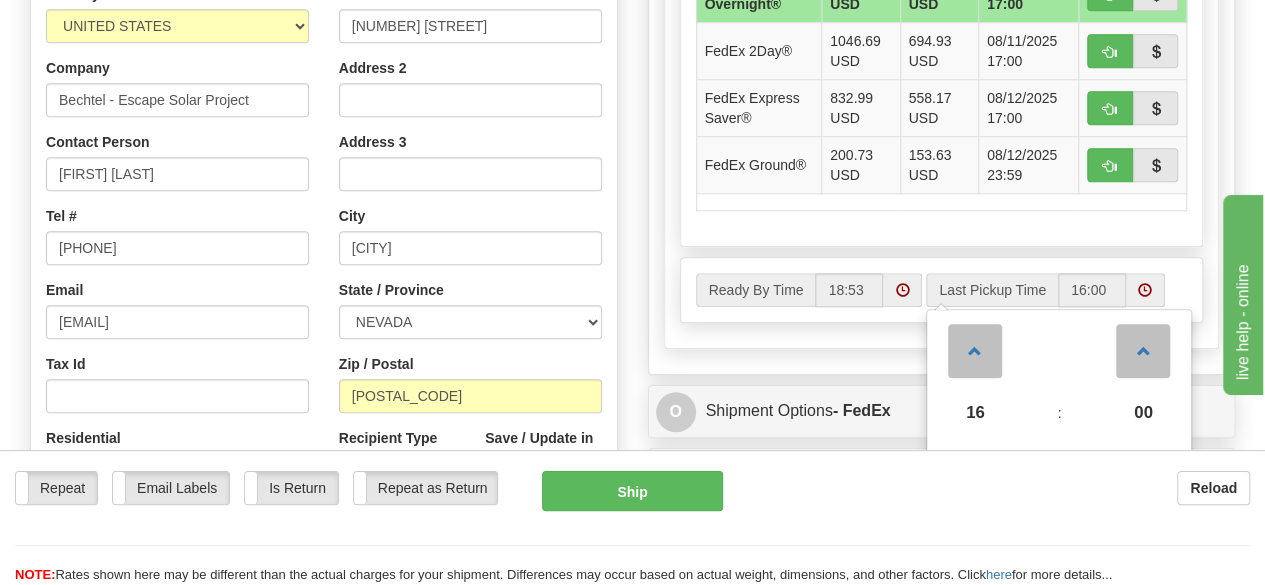click on "Rate Timeout
60
seconds
(5)
(1)
All  (6)
List $" at bounding box center (942, 57) 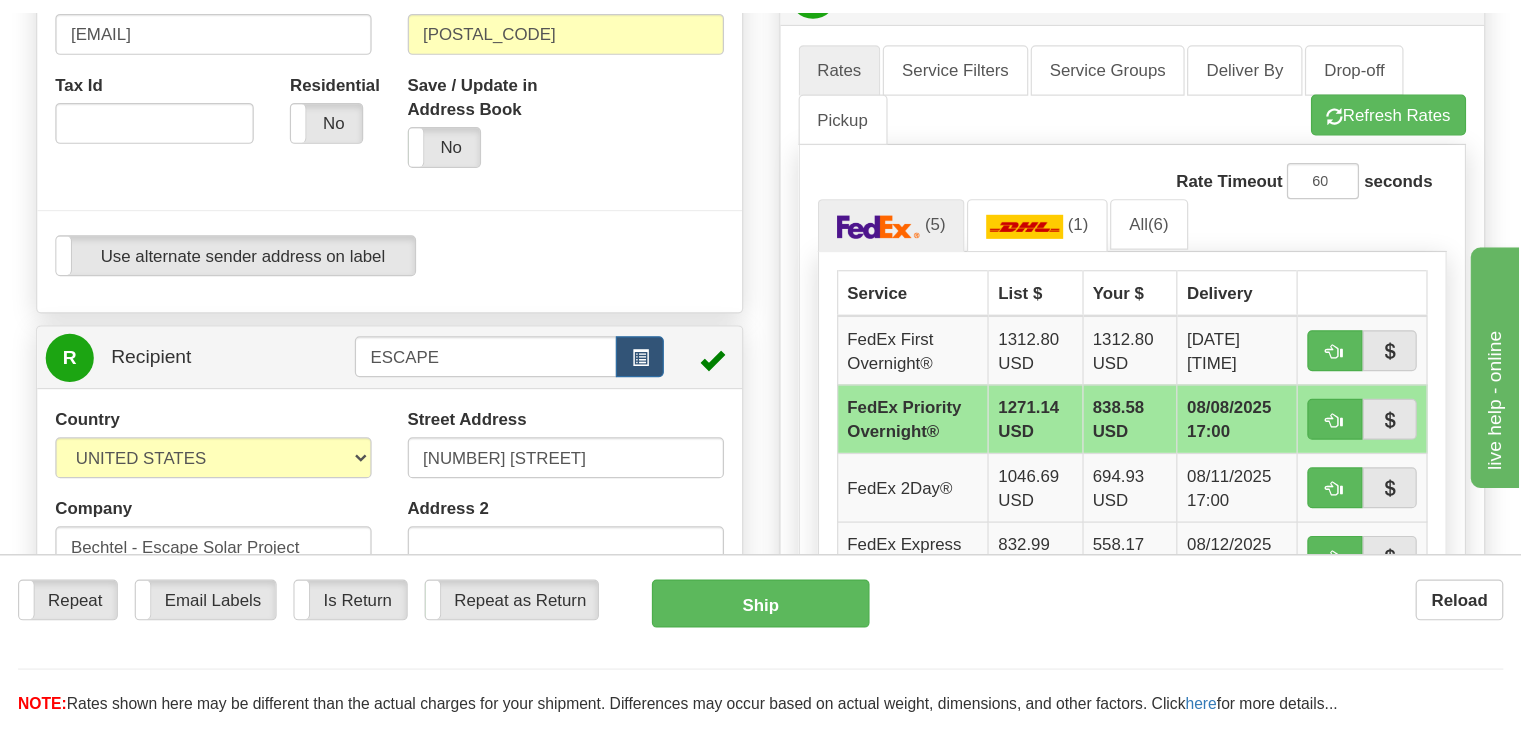 scroll, scrollTop: 520, scrollLeft: 0, axis: vertical 